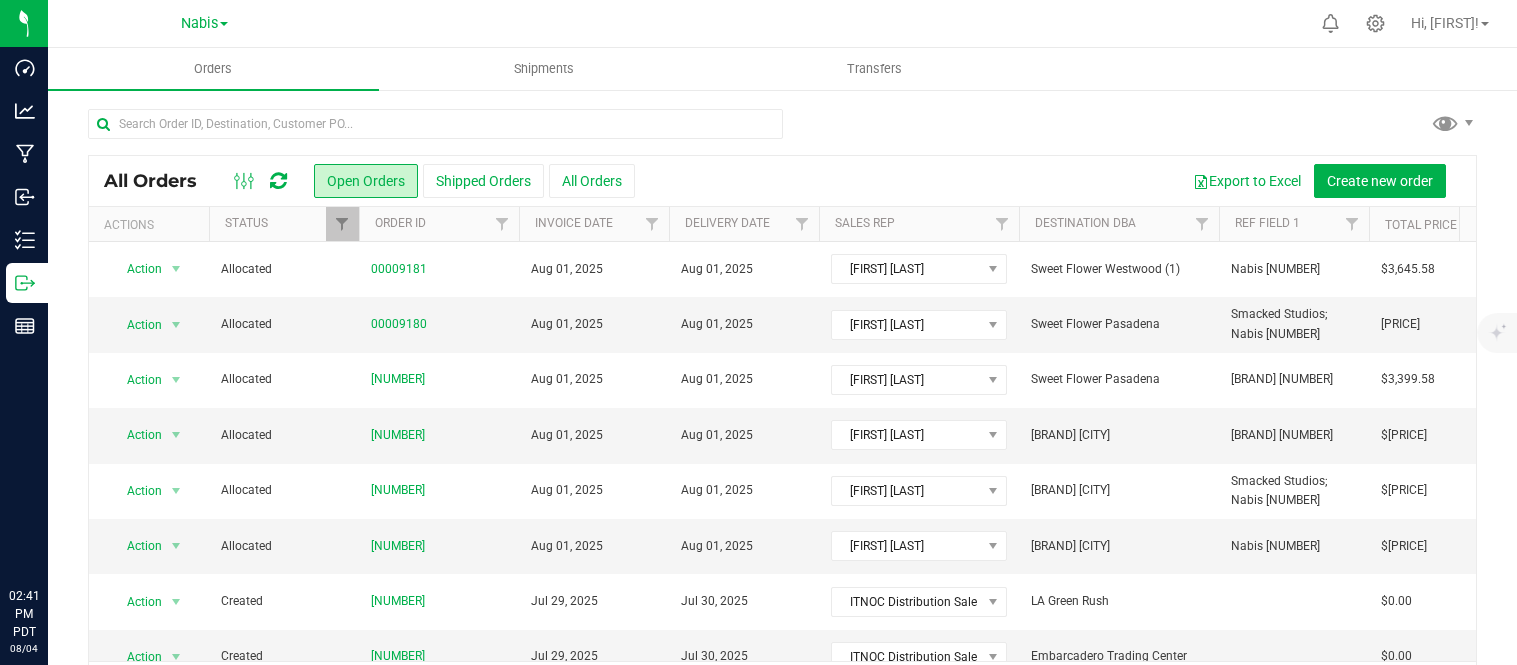 scroll, scrollTop: 0, scrollLeft: 0, axis: both 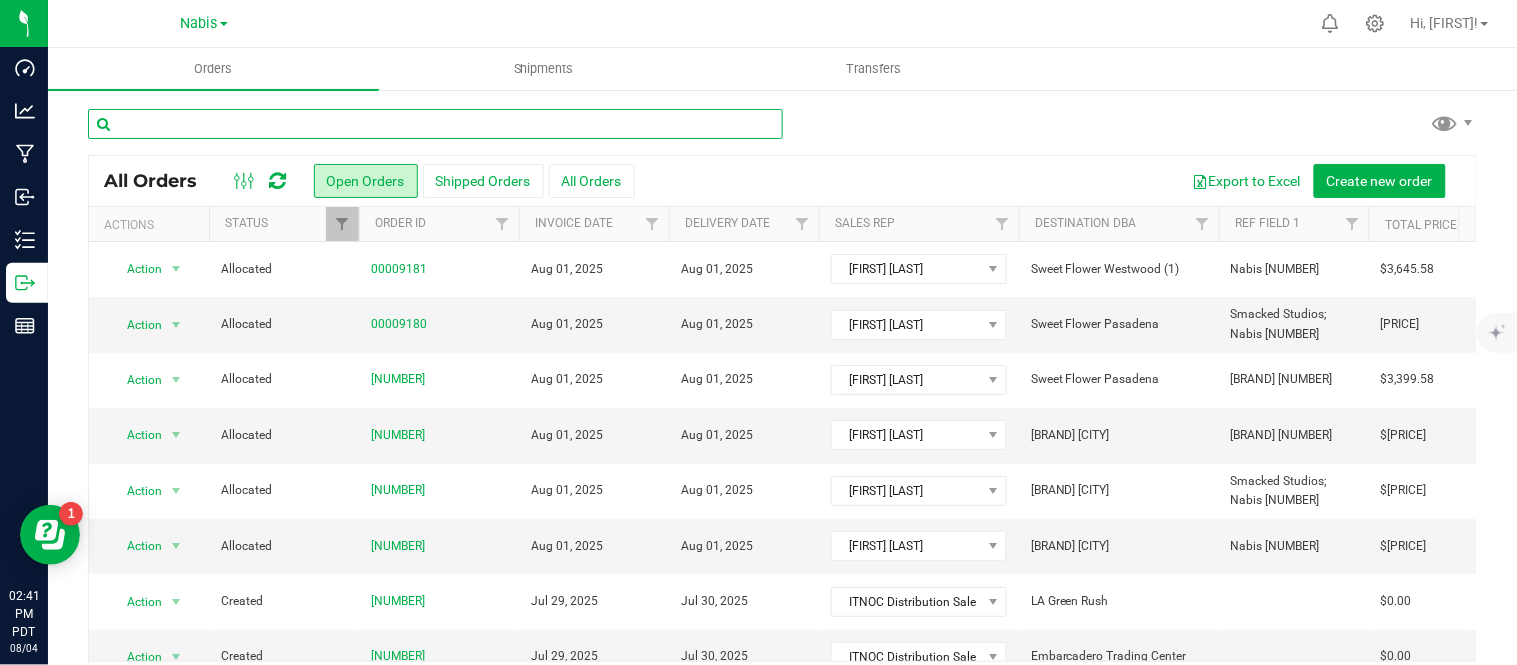 click at bounding box center (435, 124) 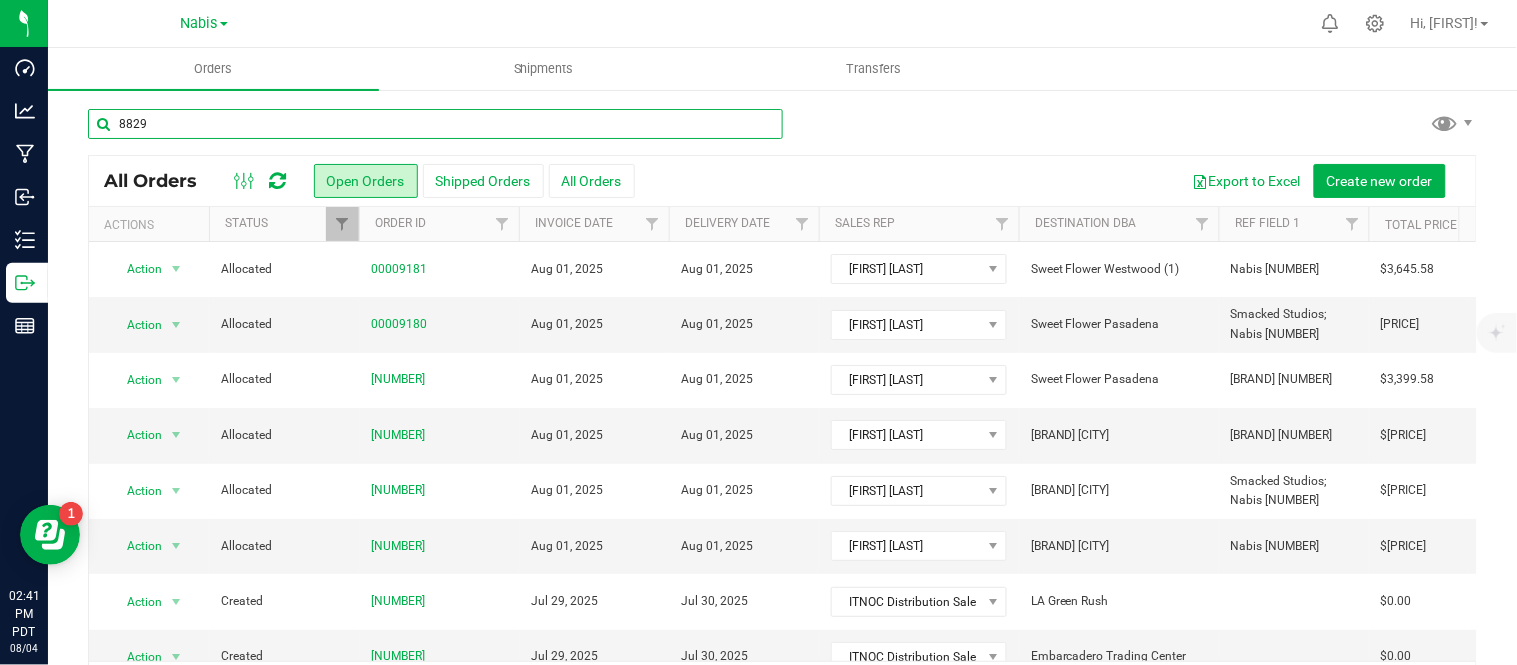 type on "8829" 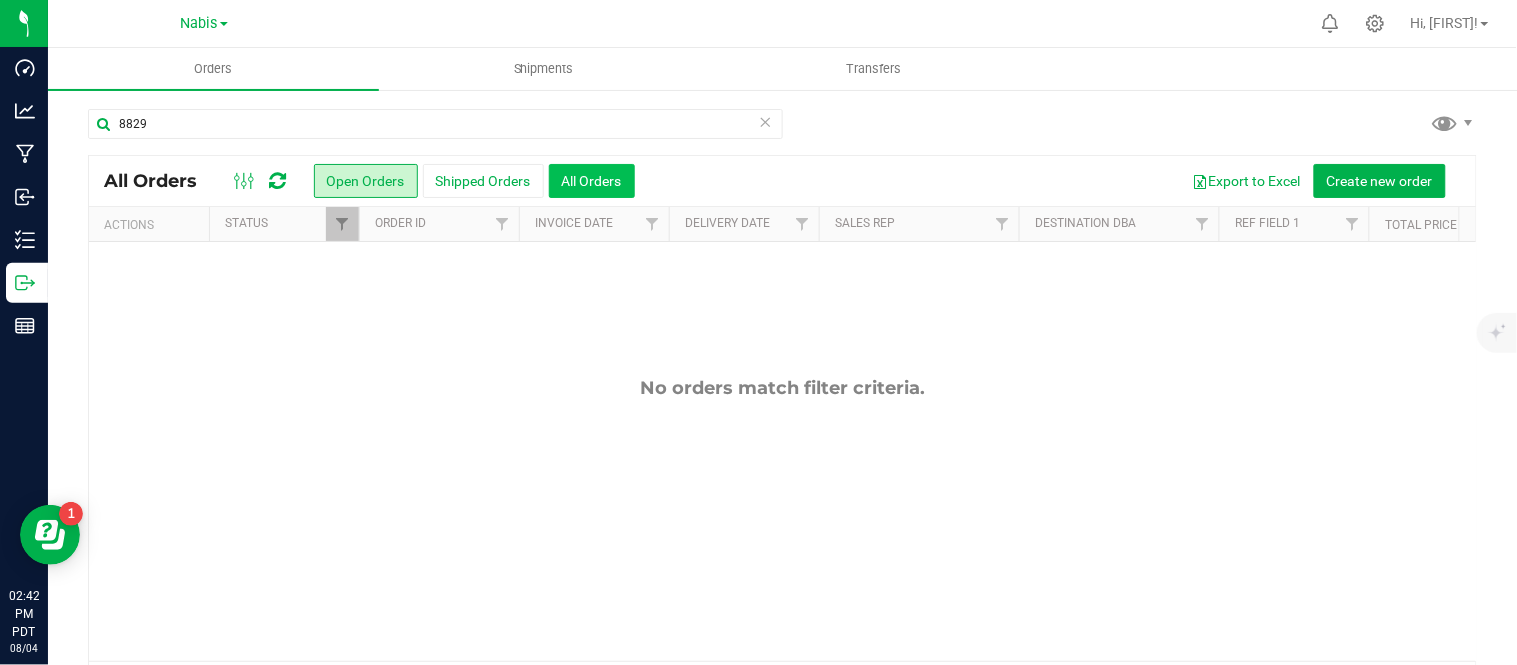 click on "All Orders" at bounding box center (592, 181) 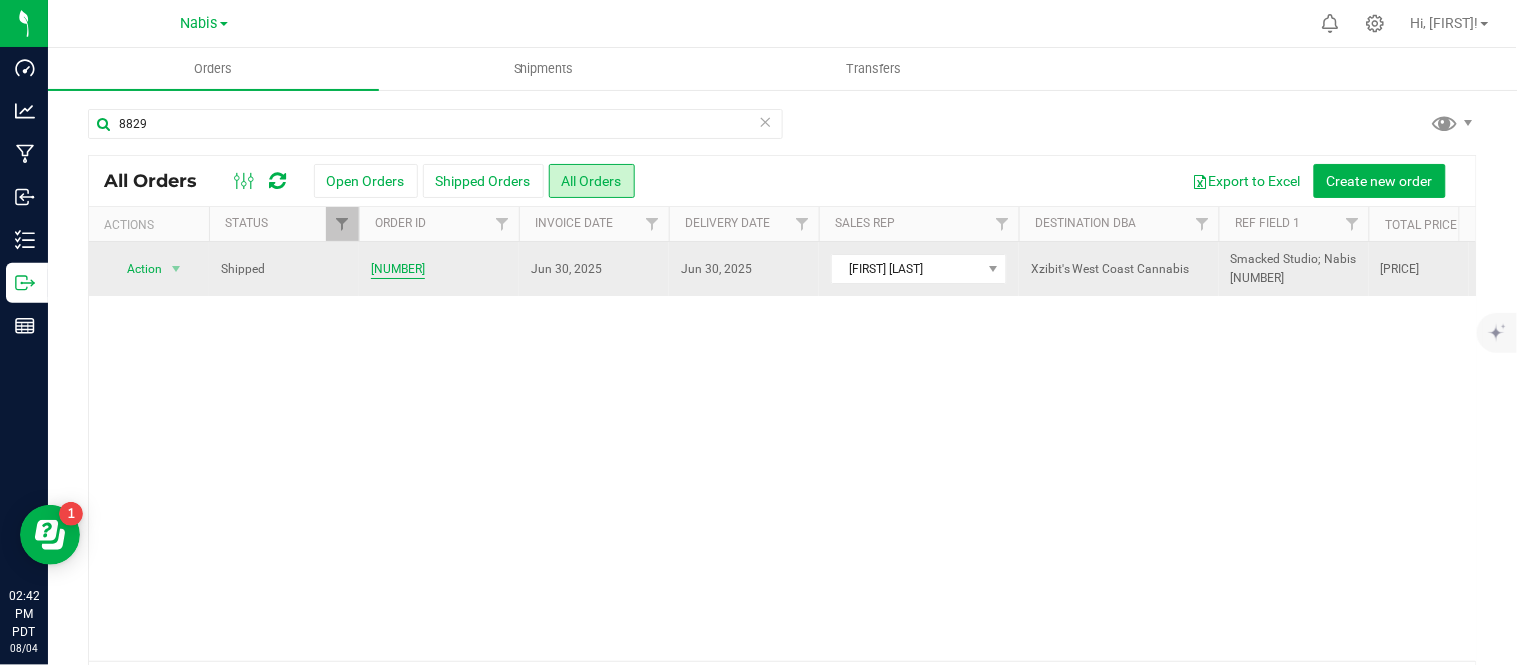 click on "[NUMBER]" at bounding box center (398, 269) 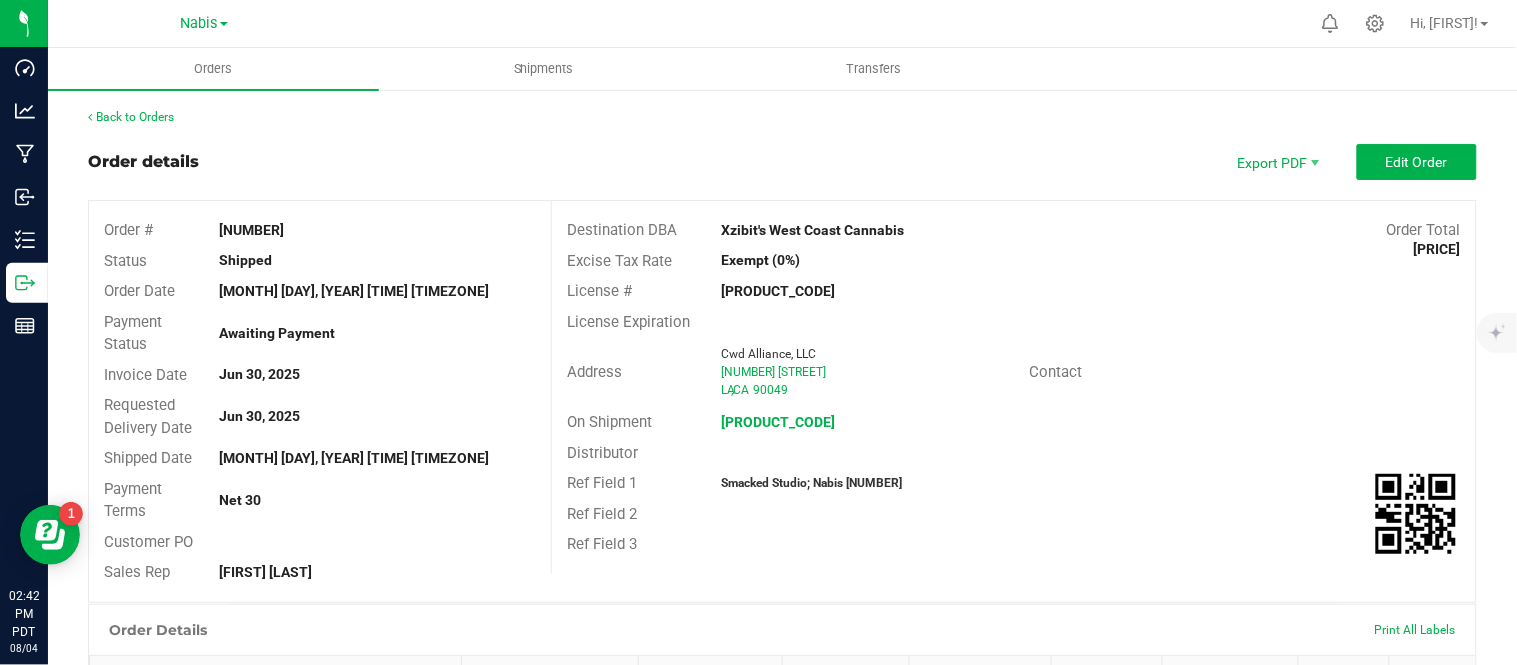 scroll, scrollTop: 627, scrollLeft: 0, axis: vertical 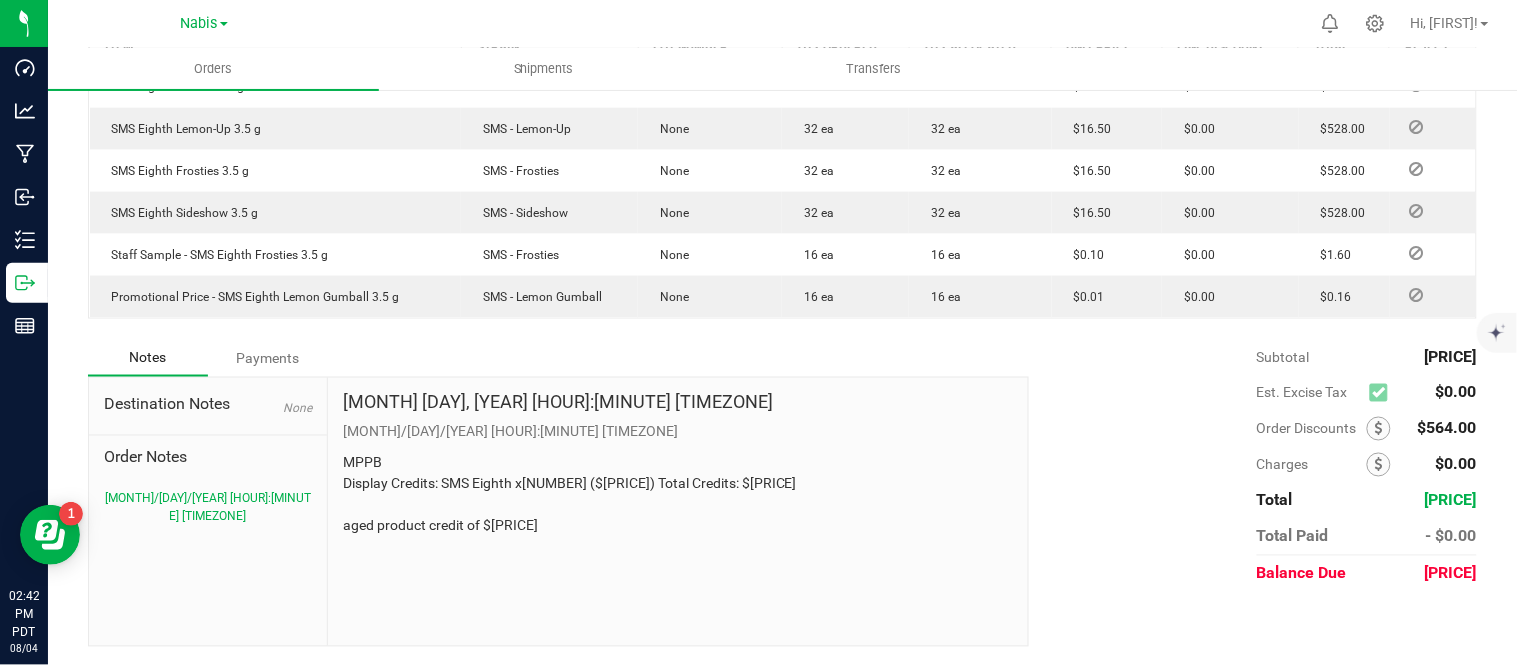 click on "MPPB
Display Credits: SMS Eighth x[NUMBER] ($[PRICE]) Total Credits: $[PRICE]
aged product credit of $[PRICE]" at bounding box center [678, 495] 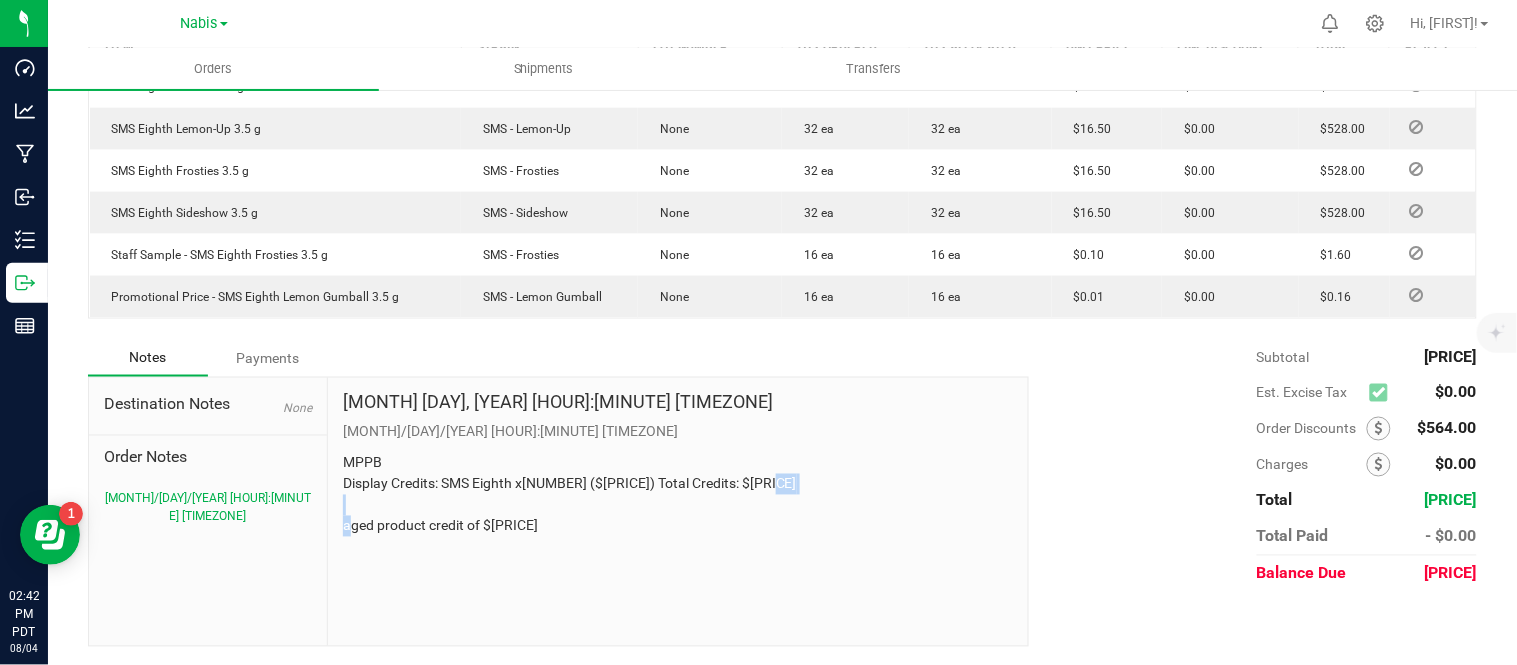 click on "MPPB
Display Credits: SMS Eighth x[NUMBER] ($[PRICE]) Total Credits: $[PRICE]
aged product credit of $[PRICE]" at bounding box center (678, 495) 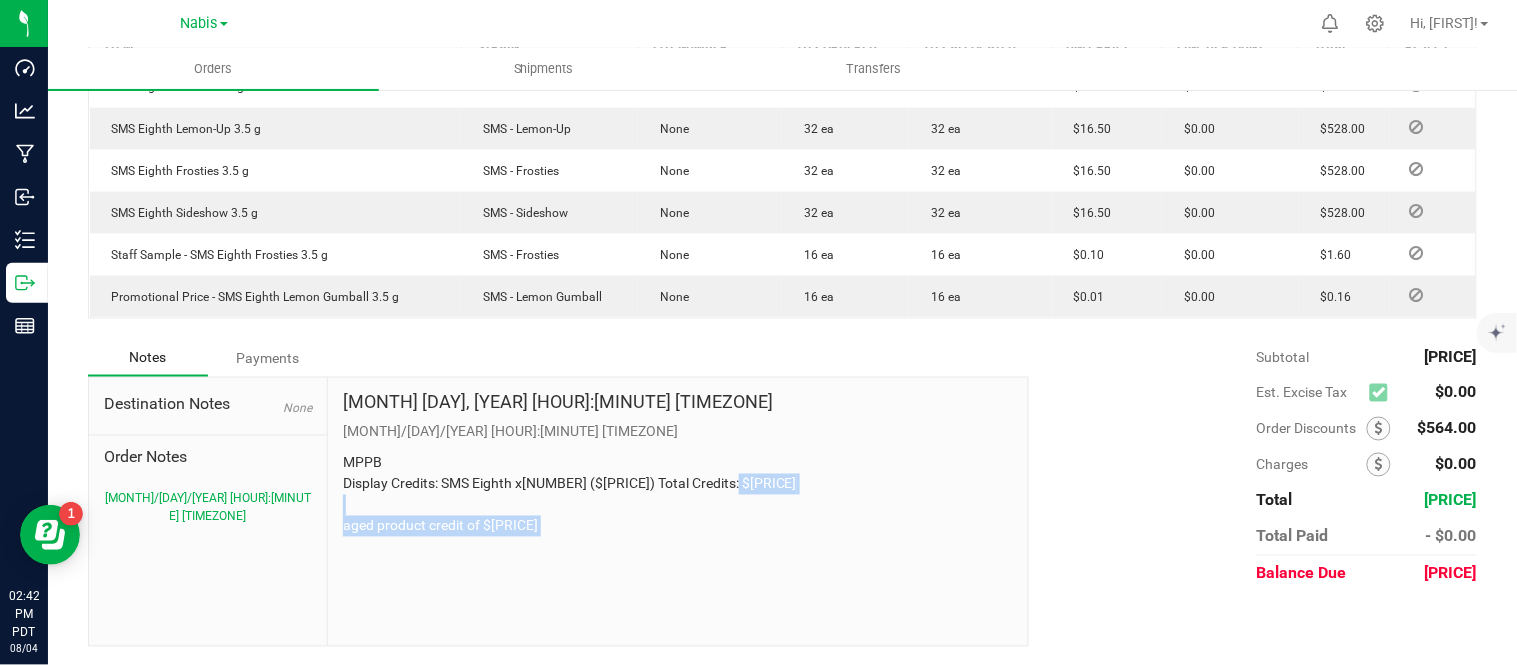 click on "MPPB
Display Credits: SMS Eighth x[NUMBER] ($[PRICE]) Total Credits: $[PRICE]
aged product credit of $[PRICE]" at bounding box center [678, 495] 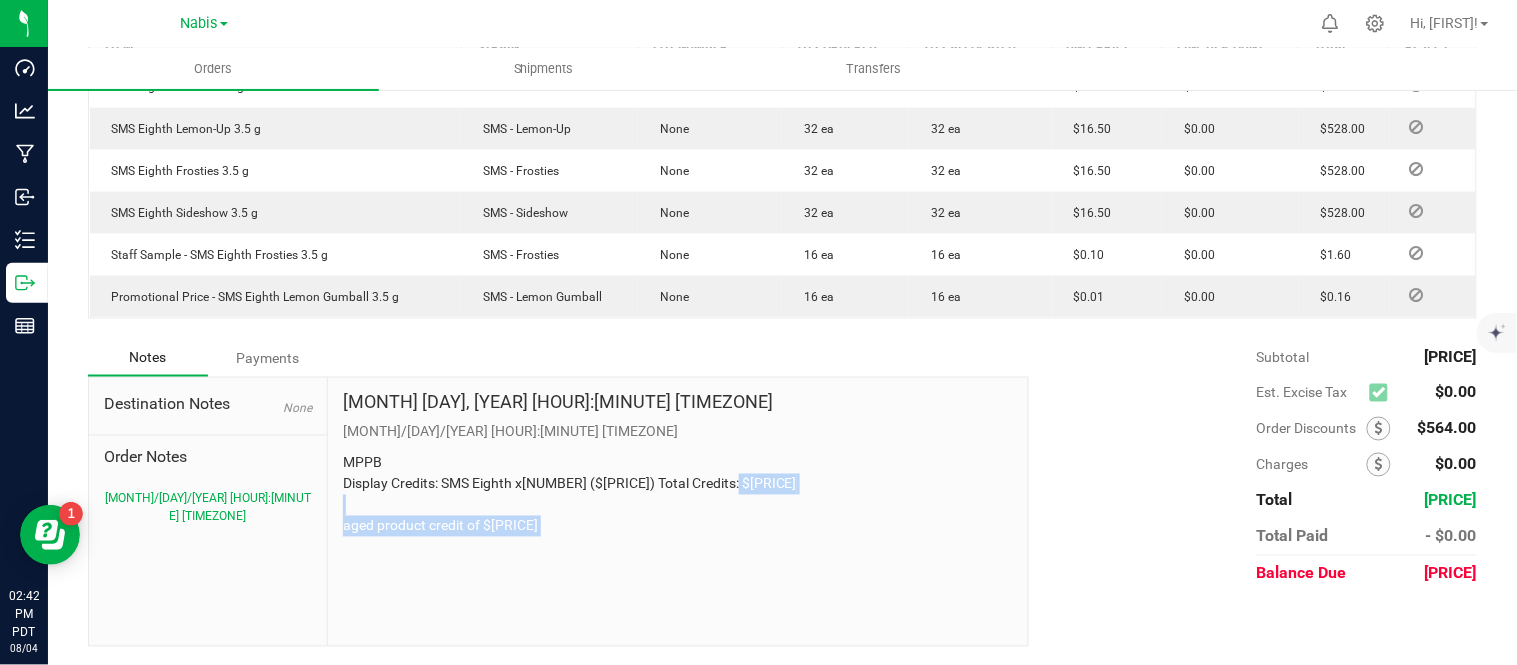 copy on "aged product credit of $498" 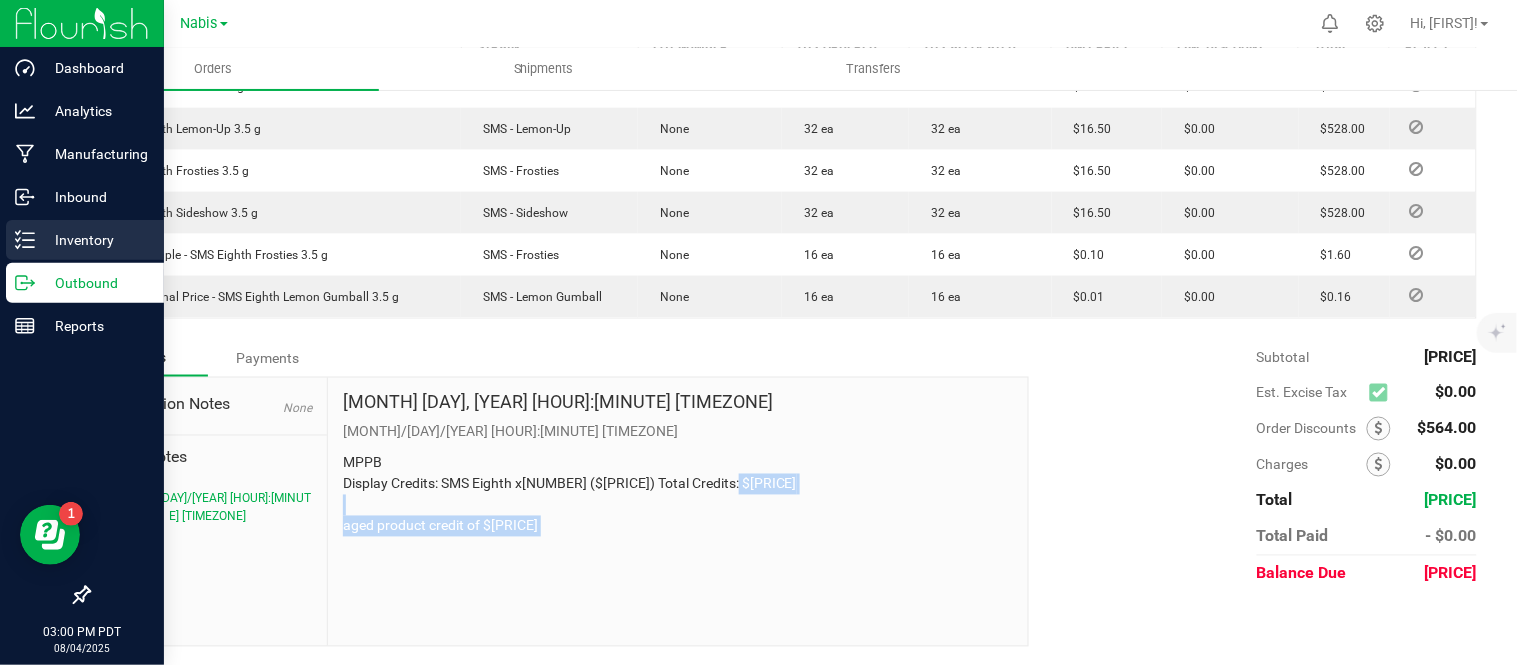 click 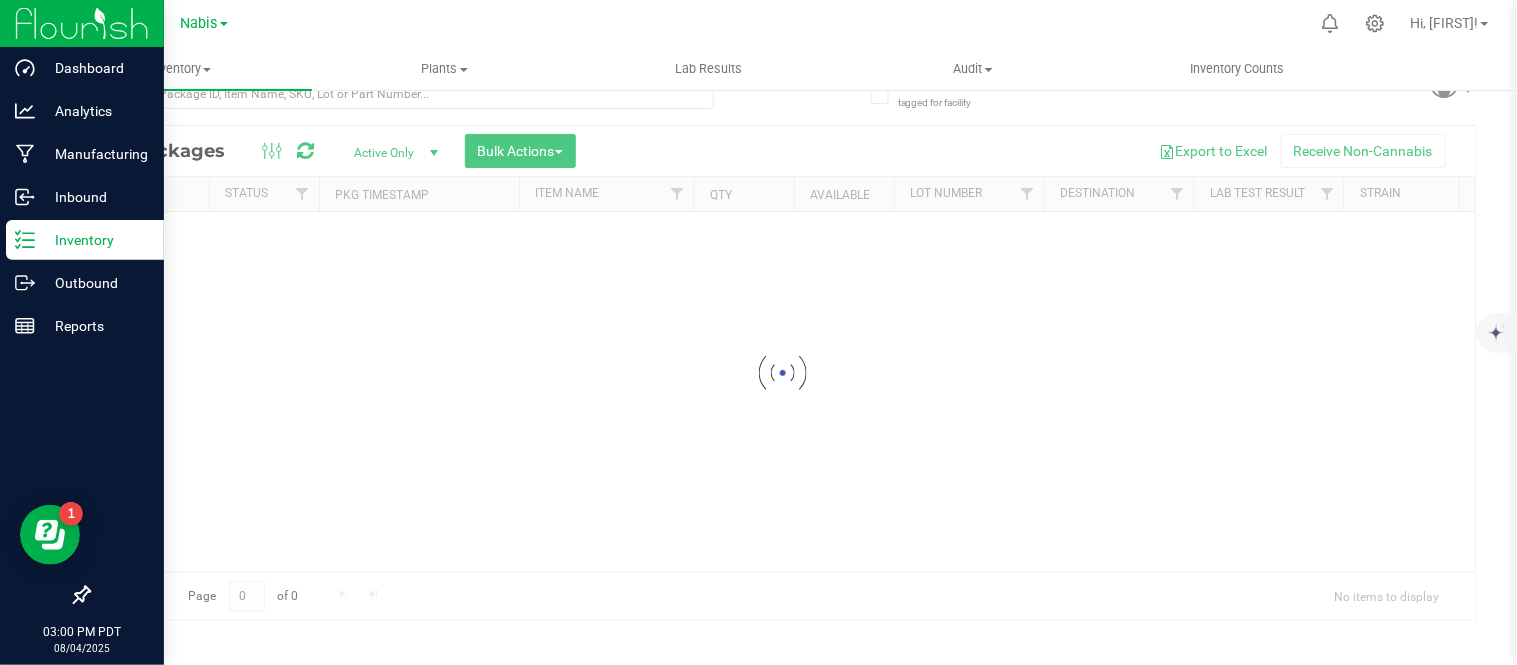 scroll, scrollTop: 32, scrollLeft: 0, axis: vertical 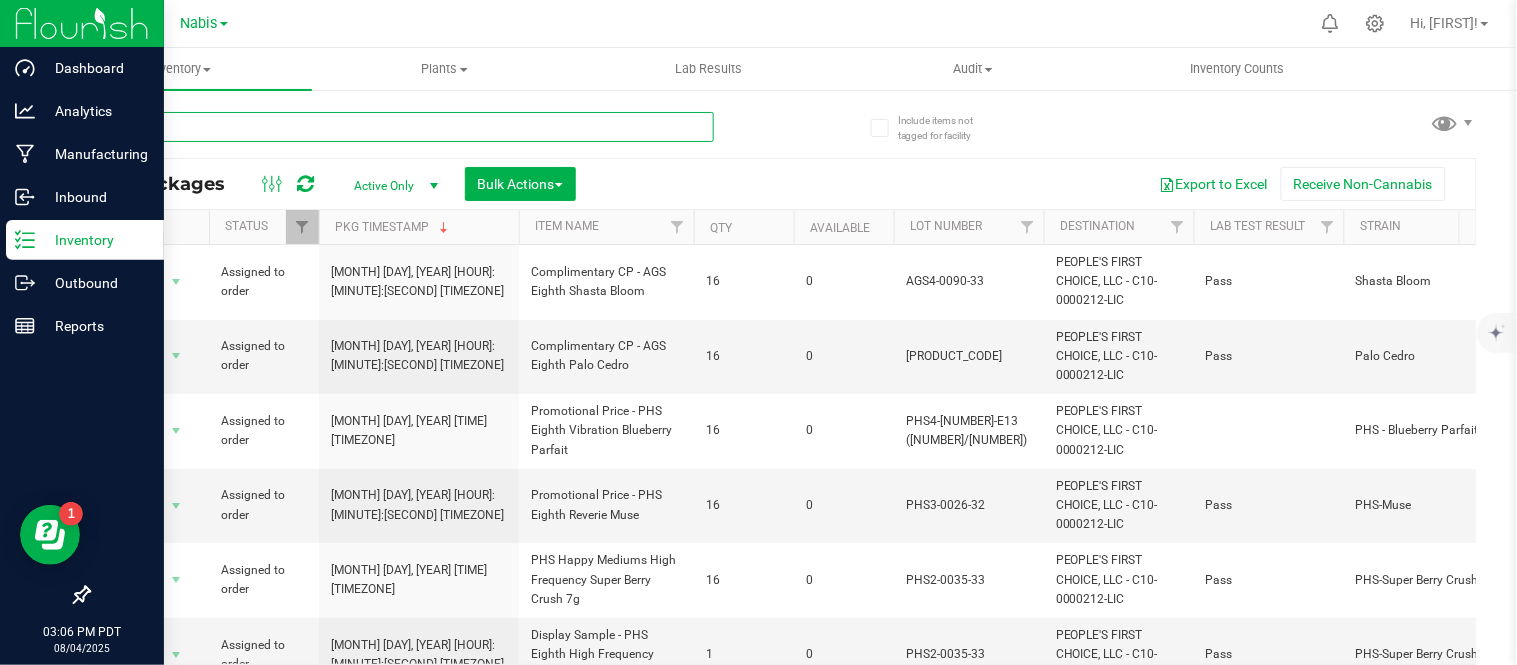 click at bounding box center [401, 127] 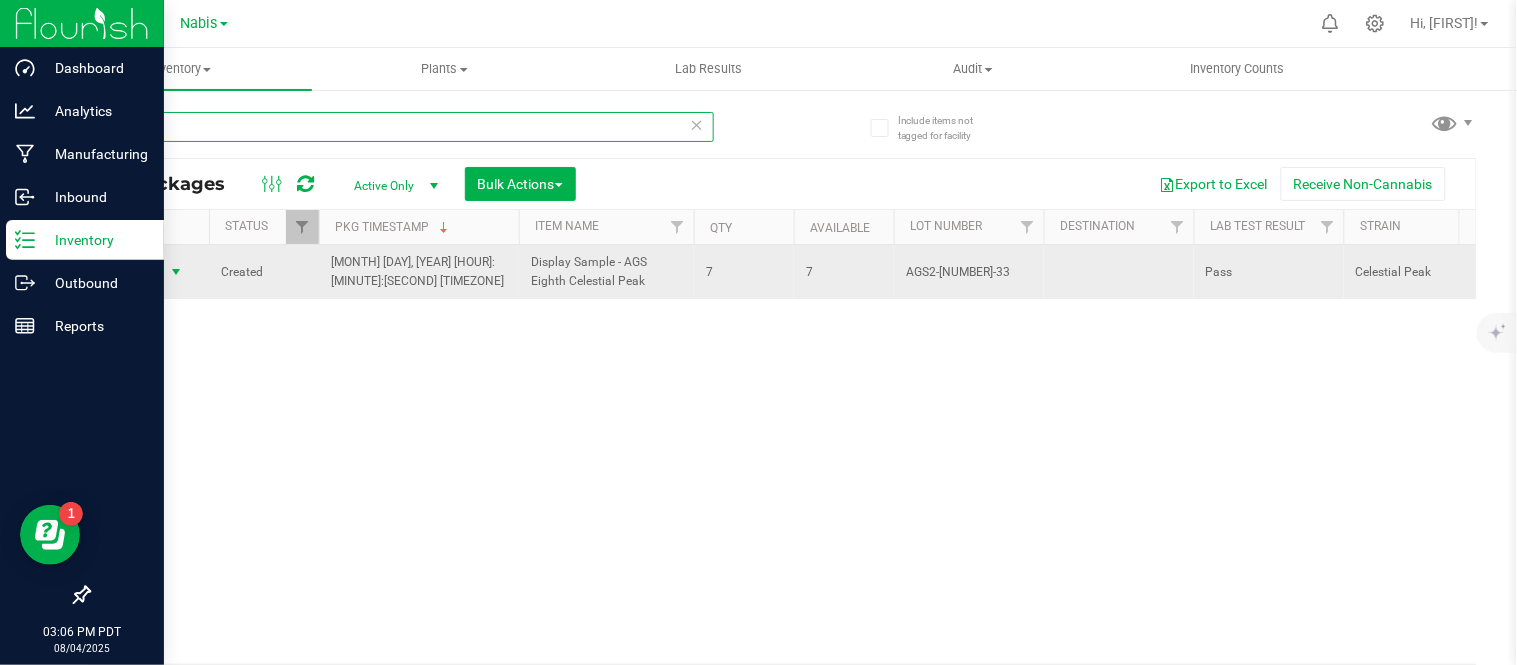 type on "celest" 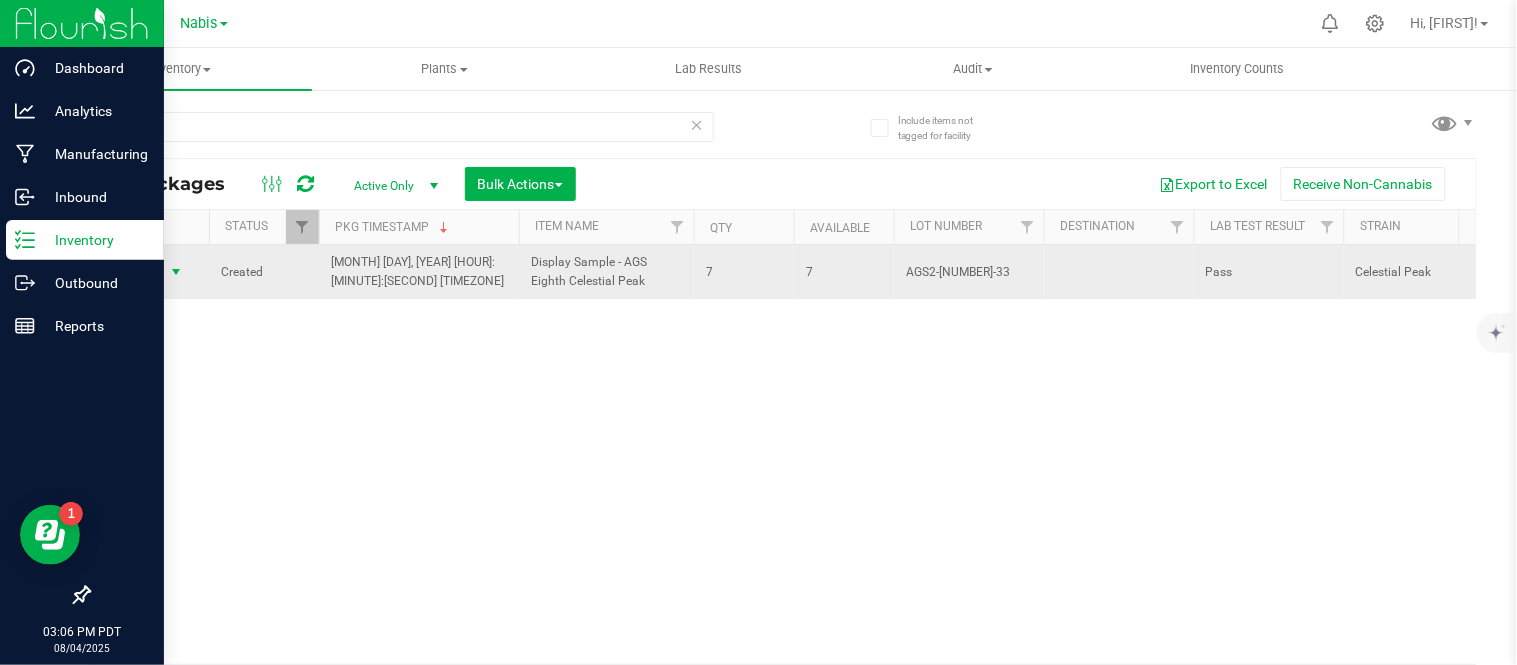 click on "Action" at bounding box center [136, 272] 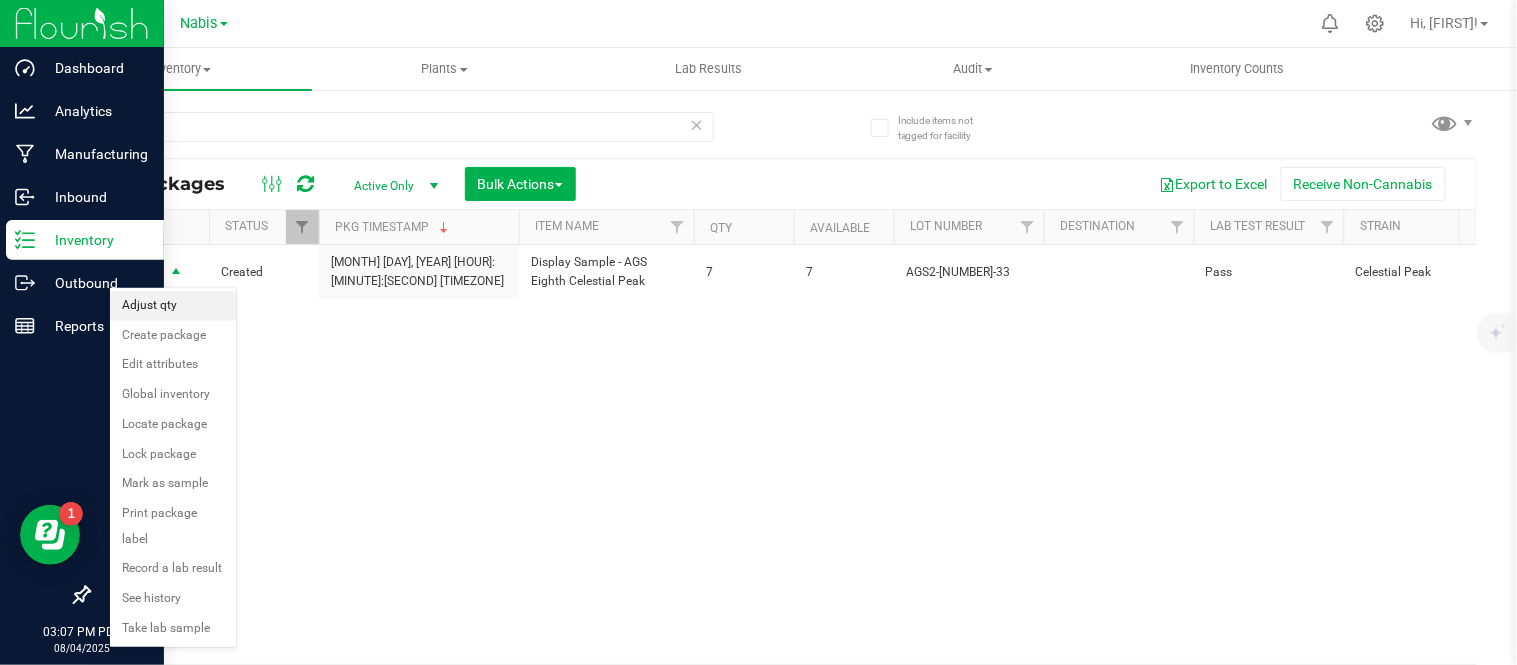 click on "Adjust qty" at bounding box center (173, 306) 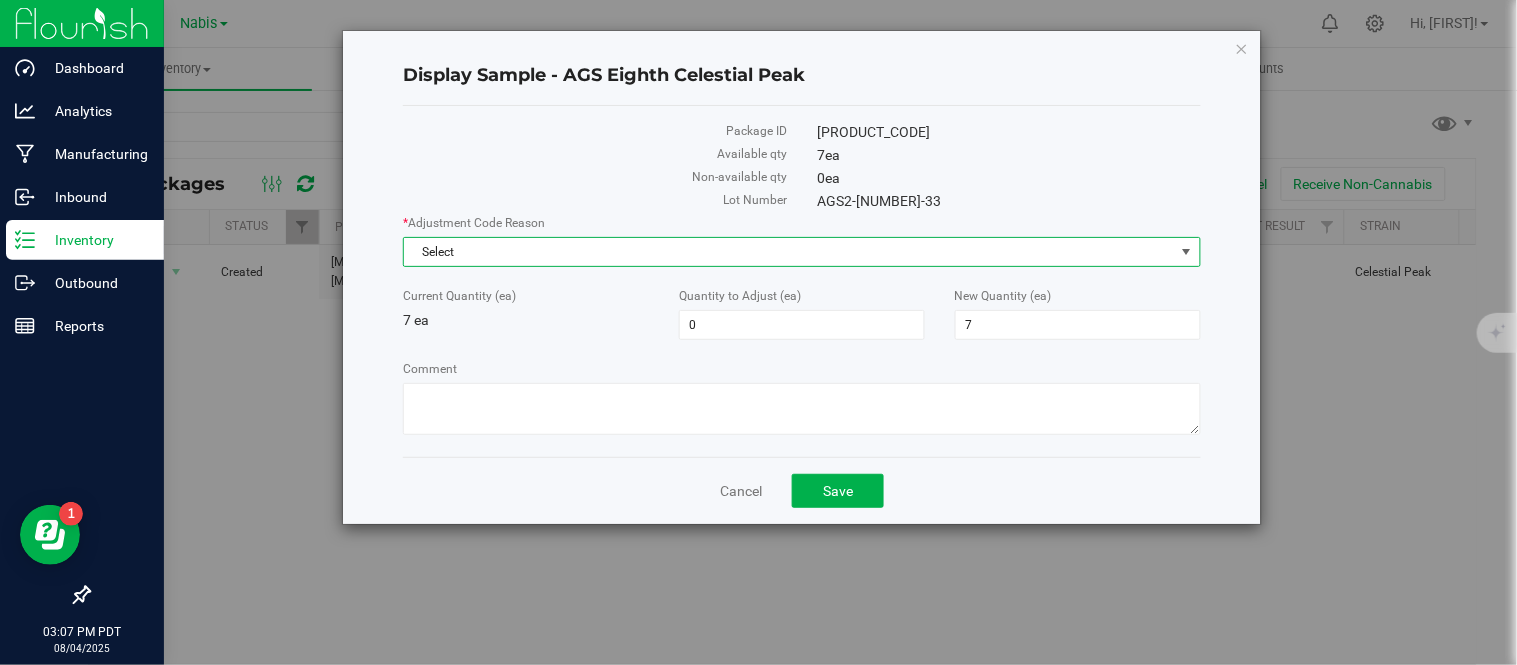 click on "Select" at bounding box center [789, 252] 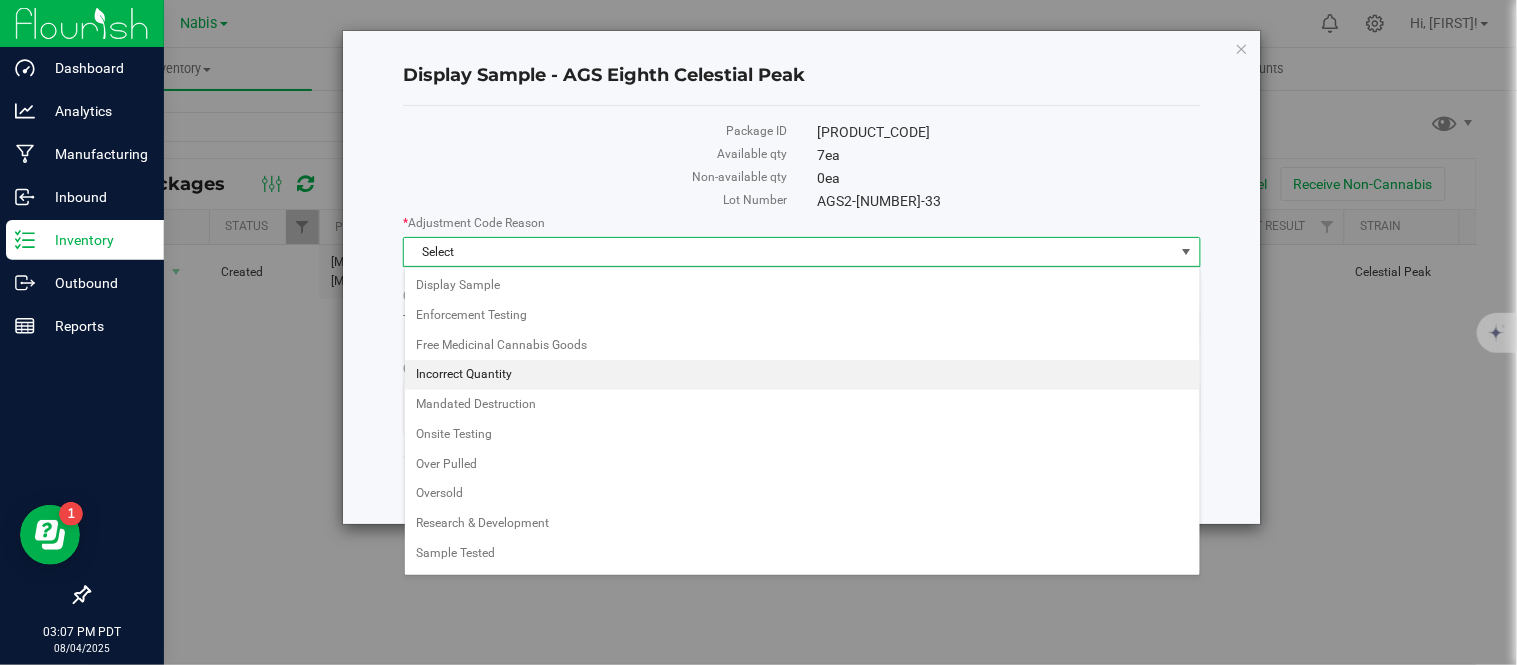 click on "Incorrect Quantity" at bounding box center [802, 375] 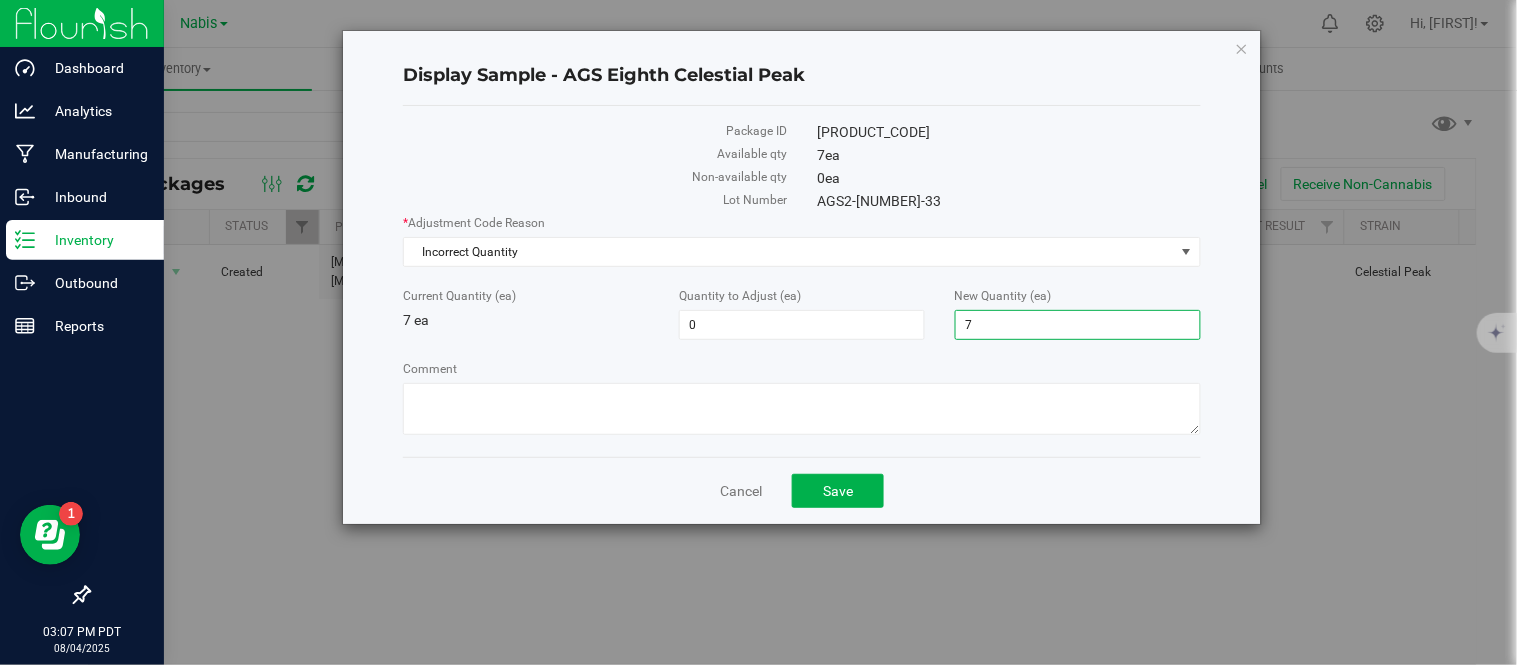click on "7 7" at bounding box center (1078, 325) 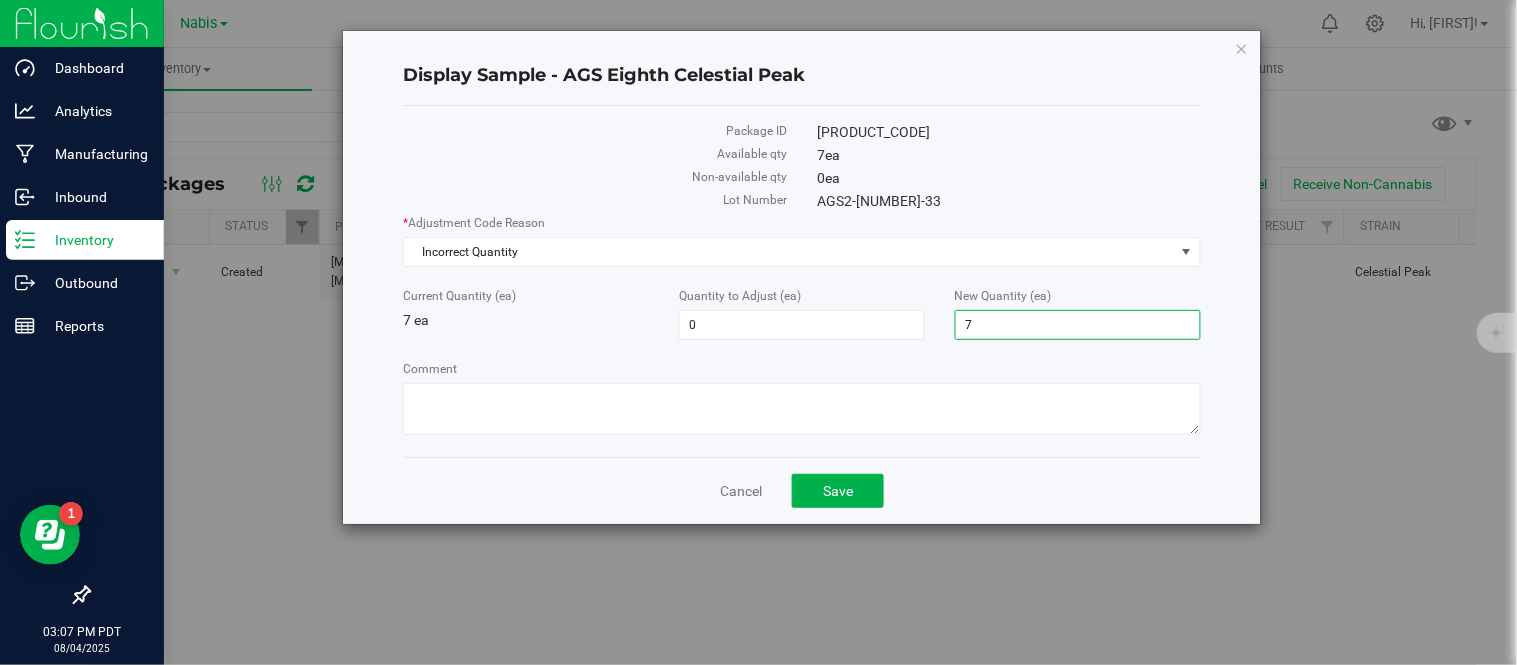 click on "7" at bounding box center [1078, 325] 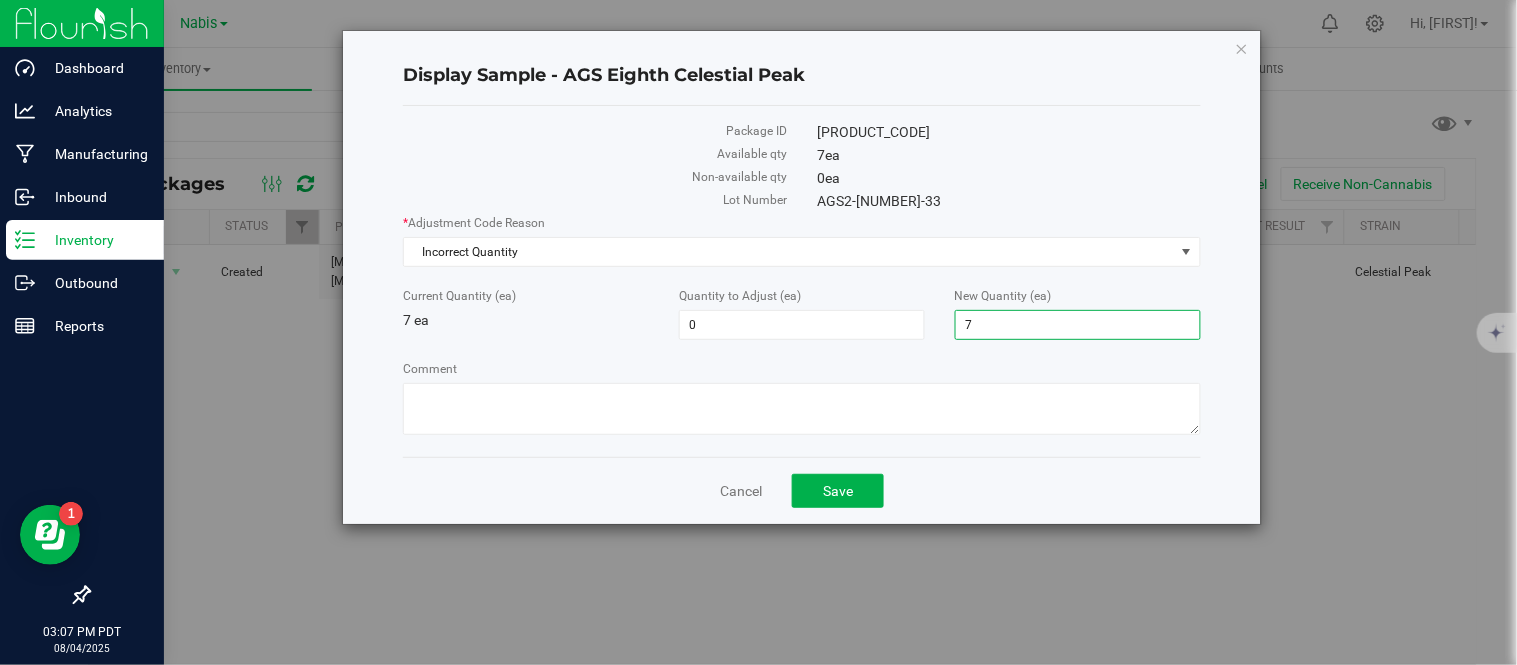 click on "7" at bounding box center (1078, 325) 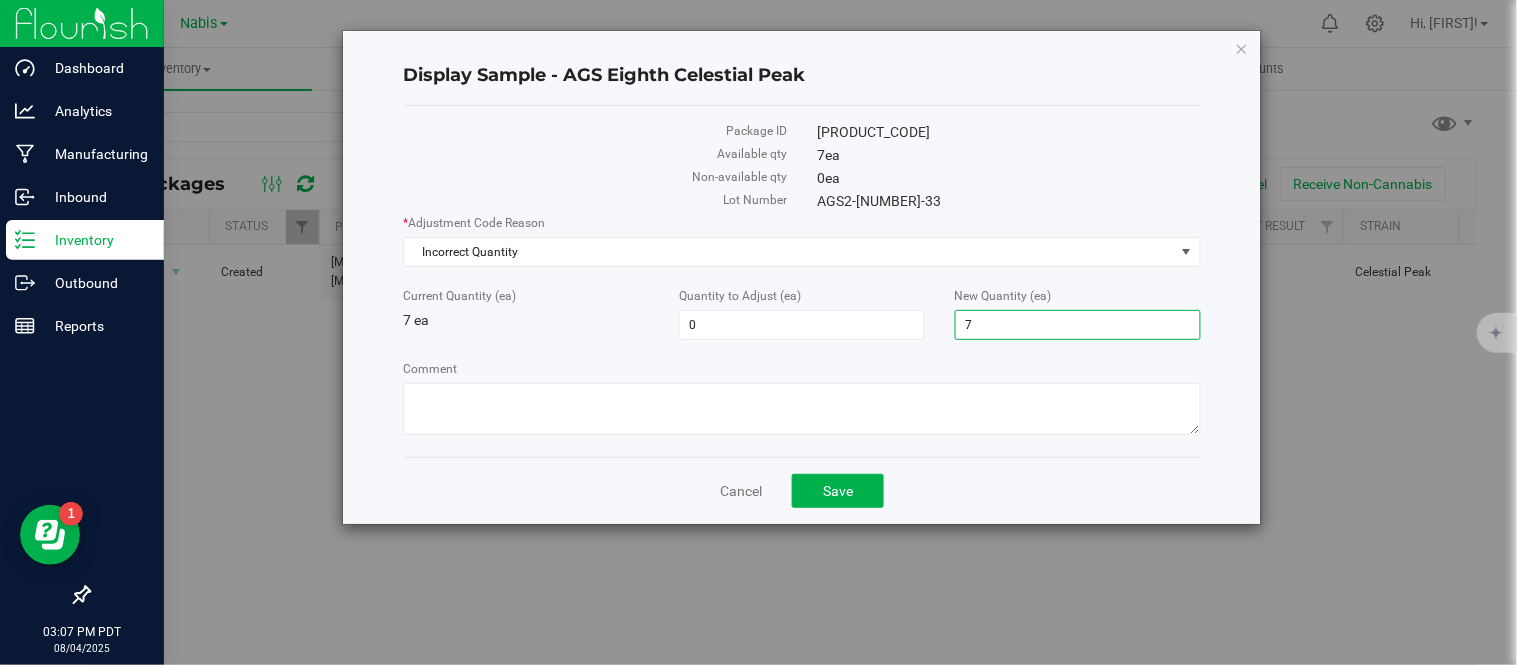 type on "0" 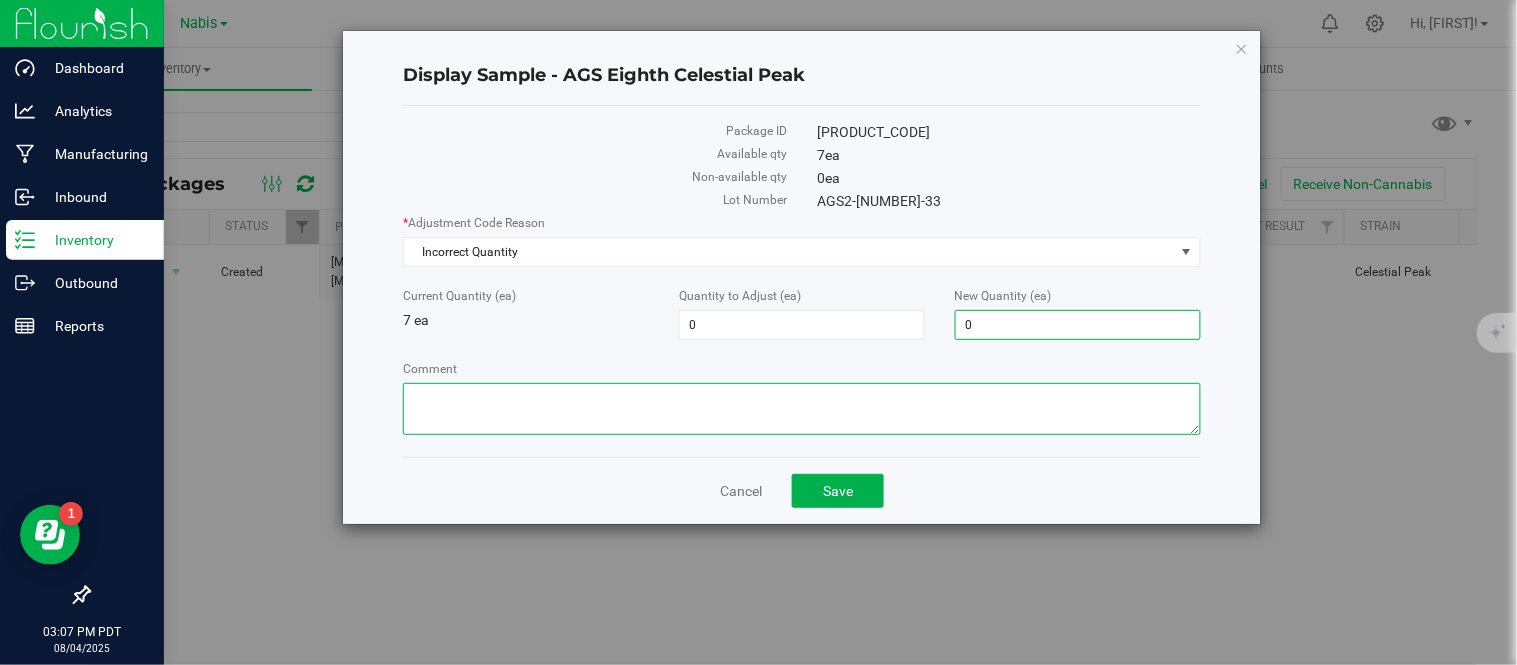 type on "-7" 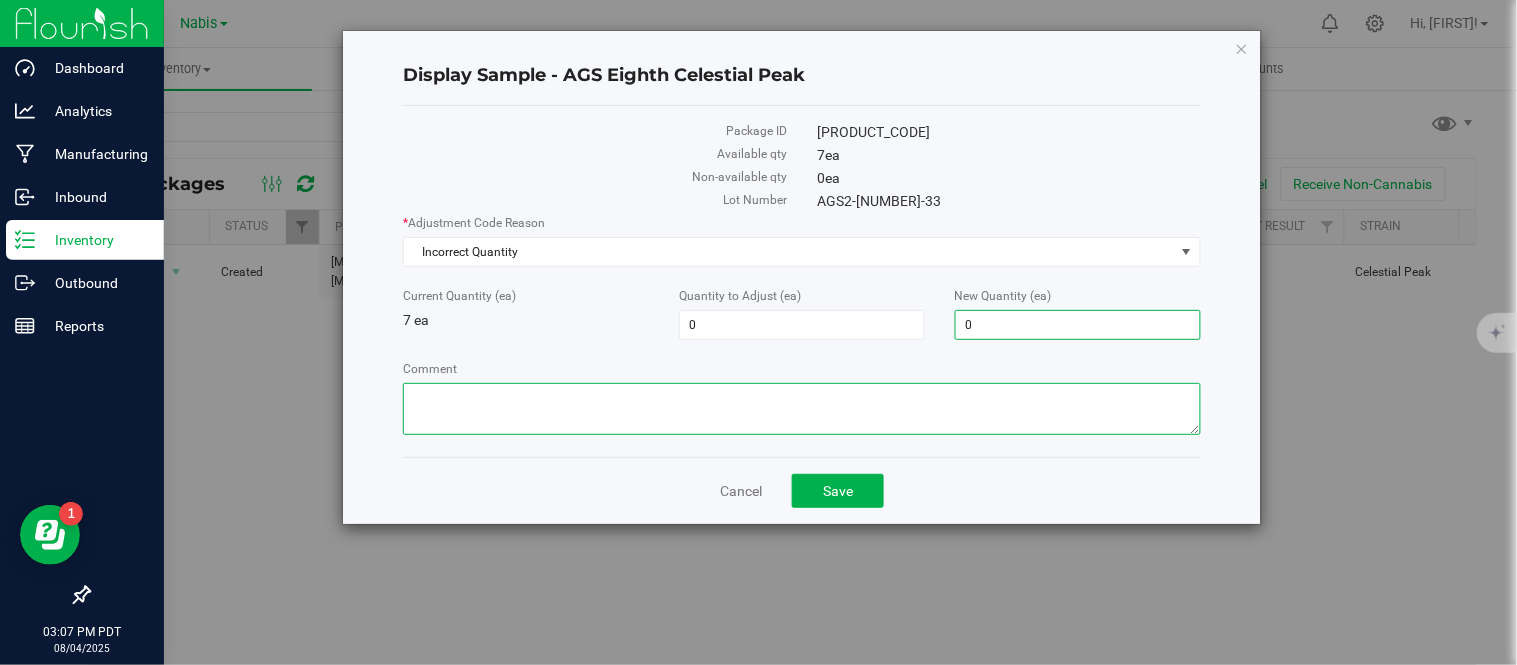 type on "0" 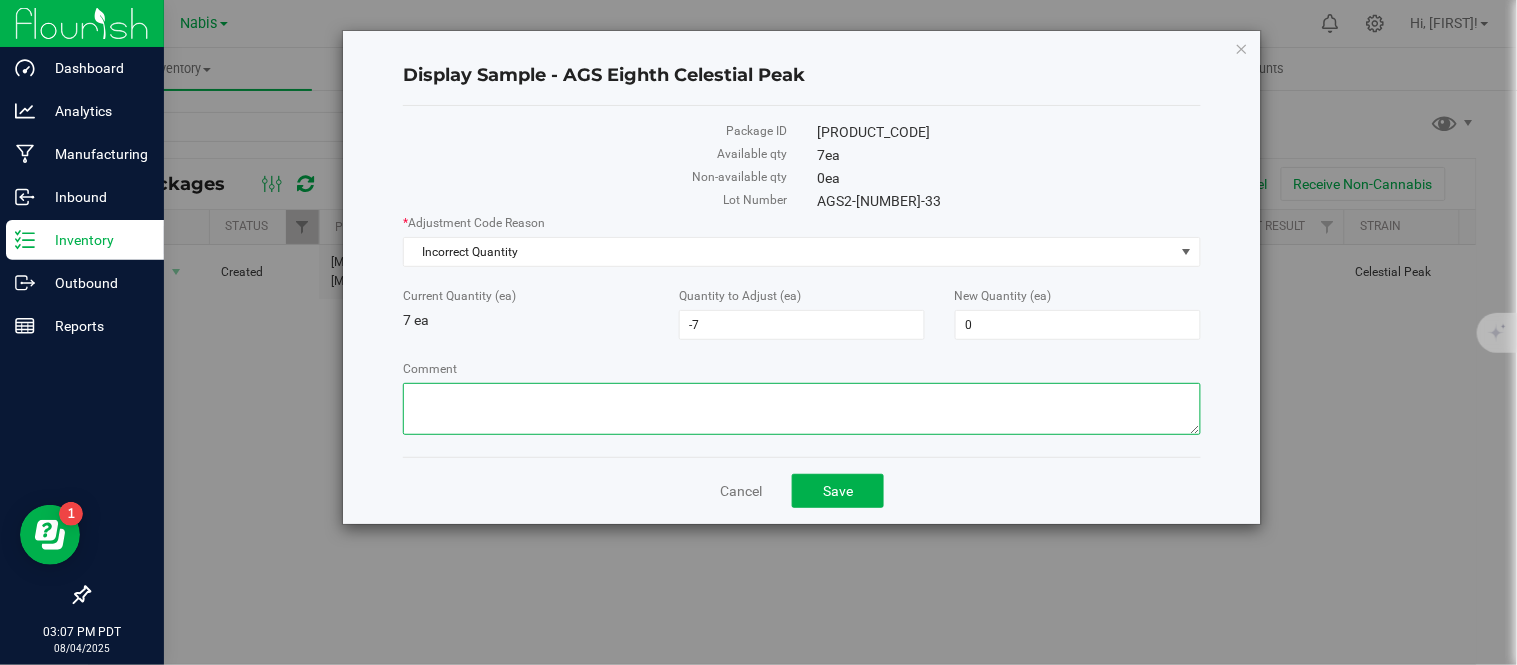 click on "Comment" at bounding box center (801, 409) 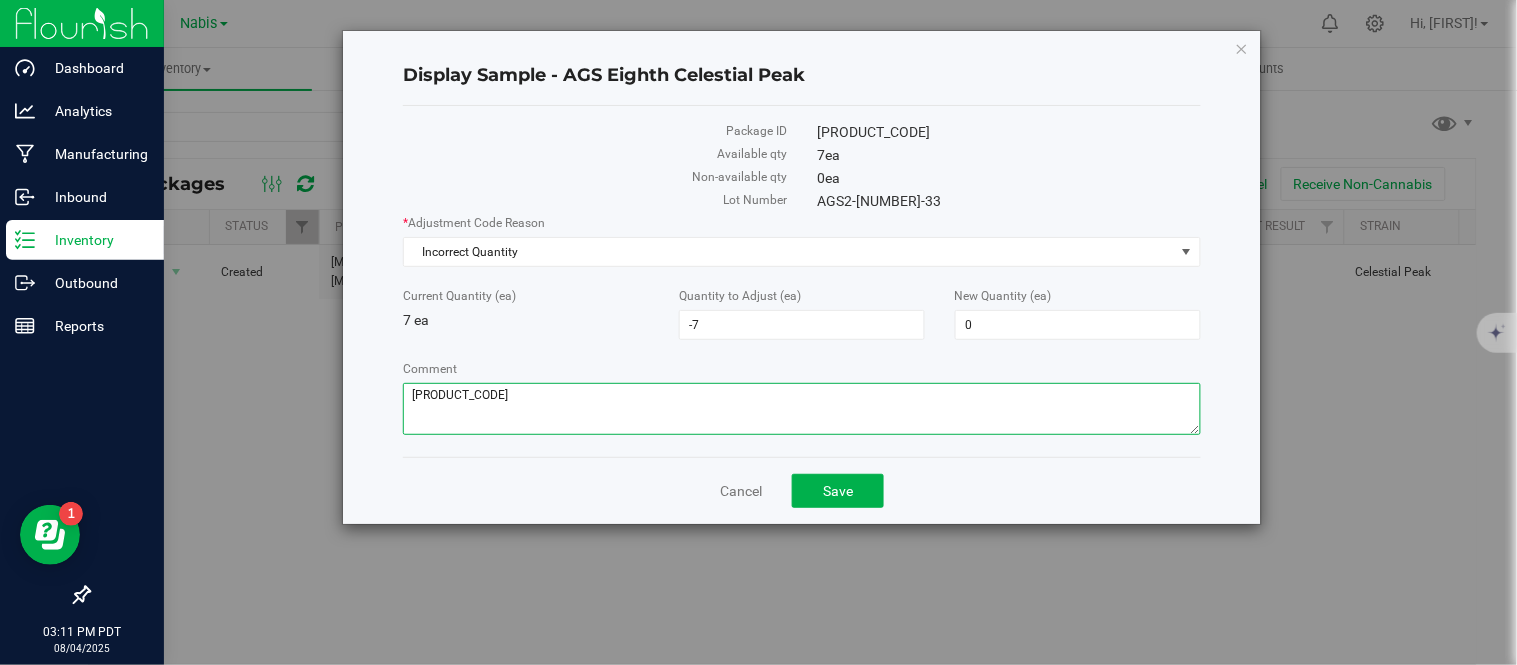 click on "Comment" at bounding box center [801, 409] 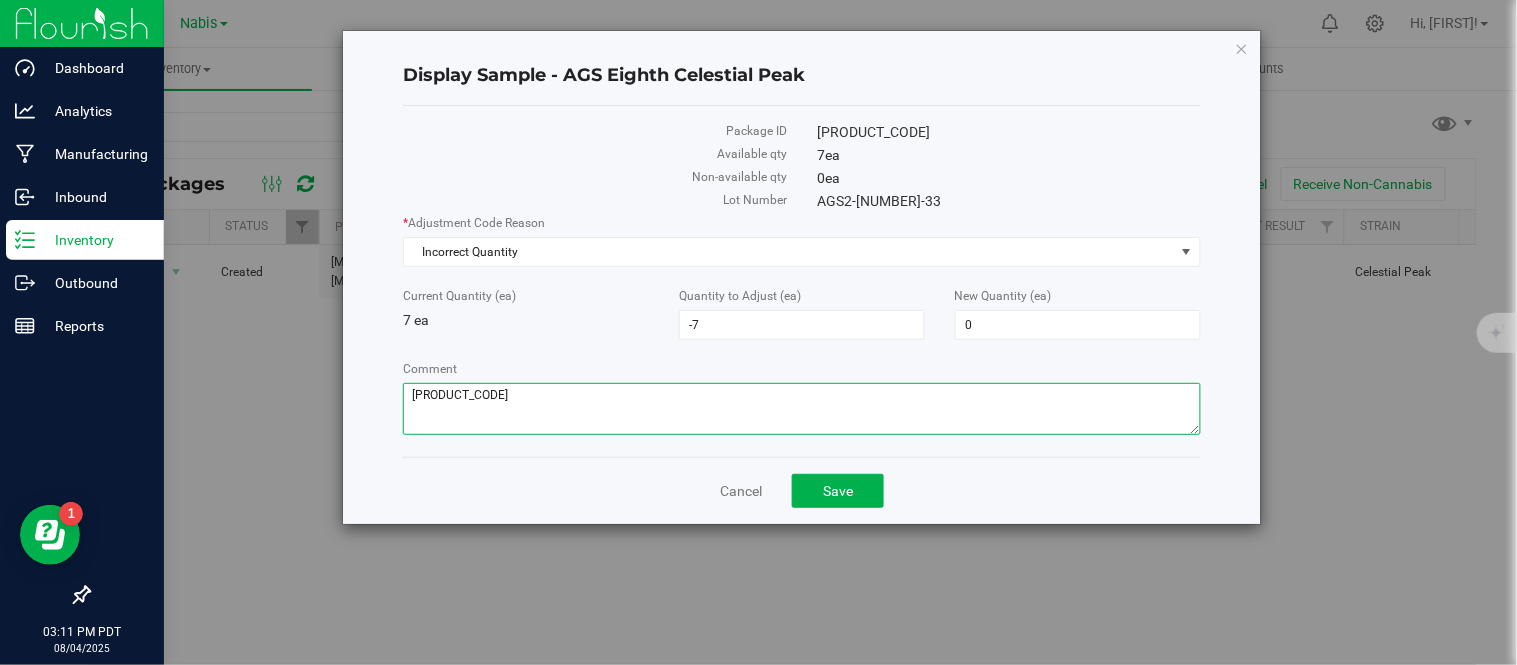 click on "Comment" at bounding box center (801, 409) 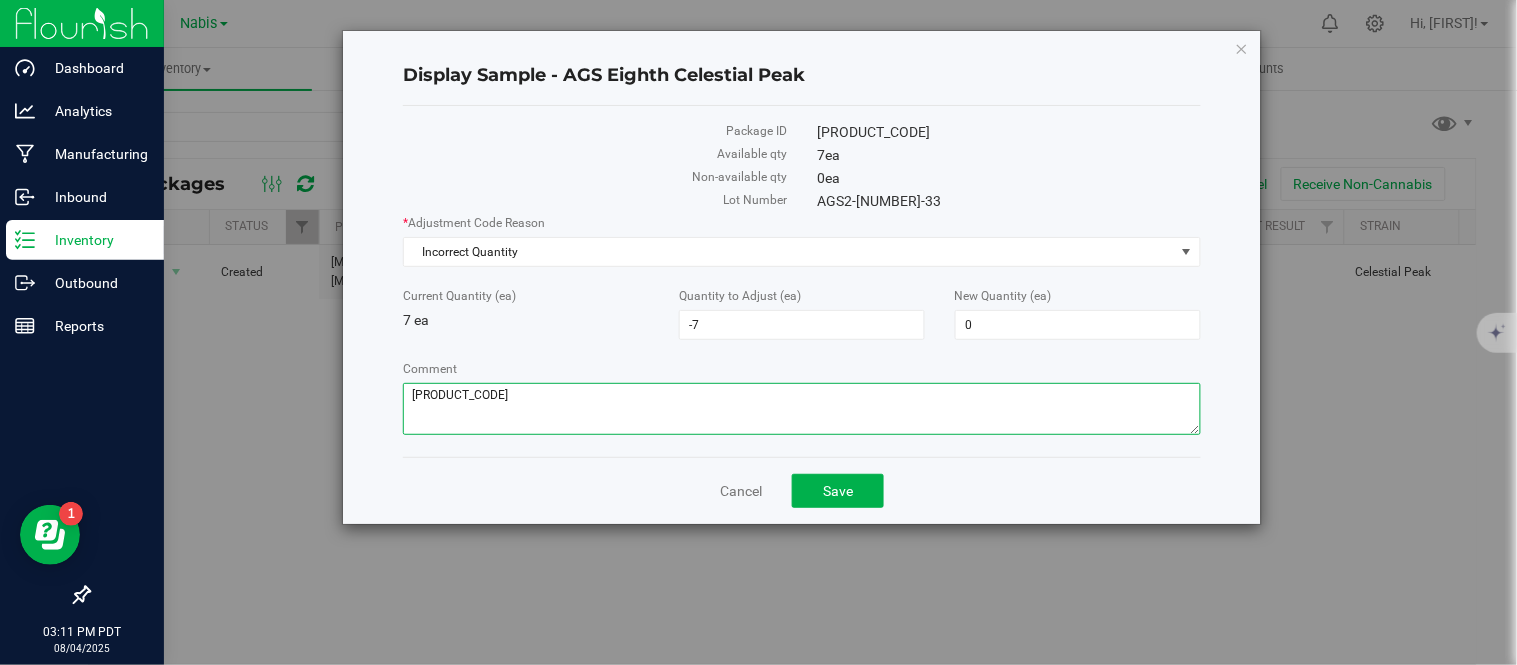 click on "Comment" at bounding box center [801, 409] 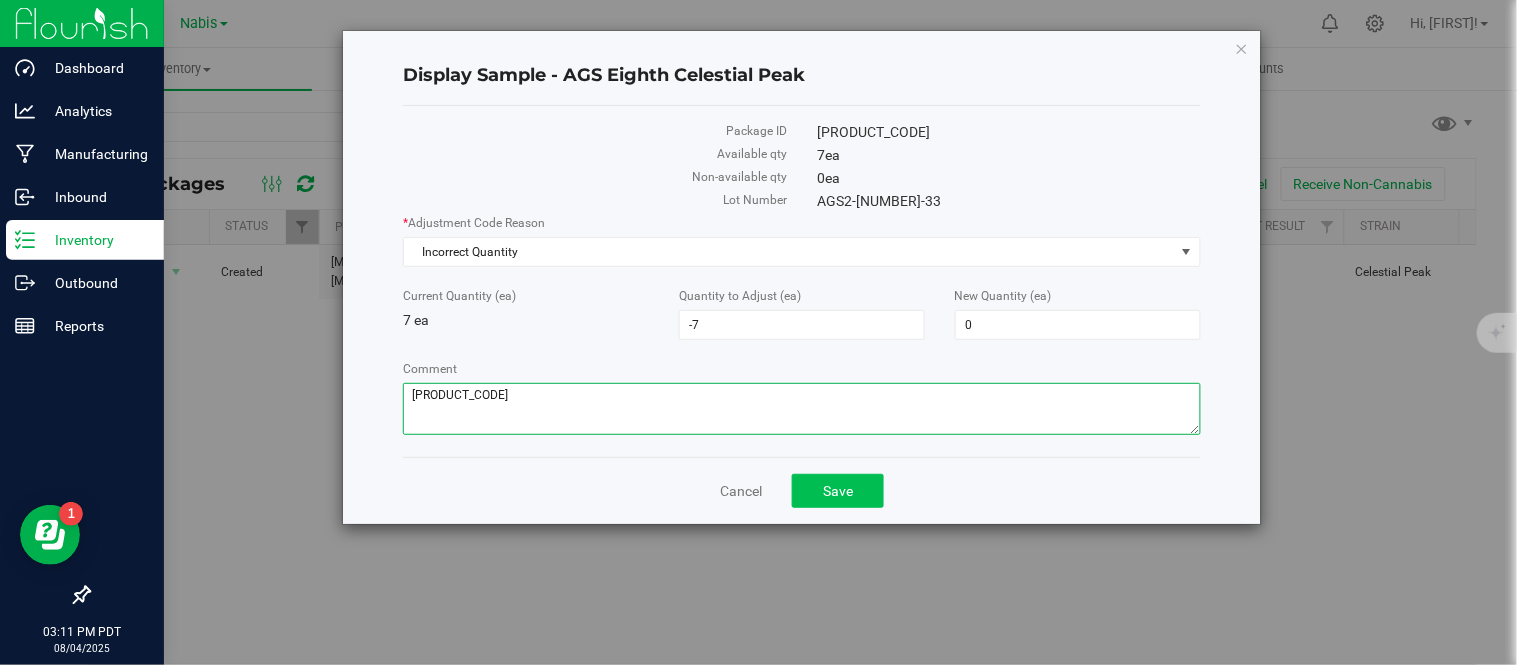 type on "[PRODUCT_CODE]" 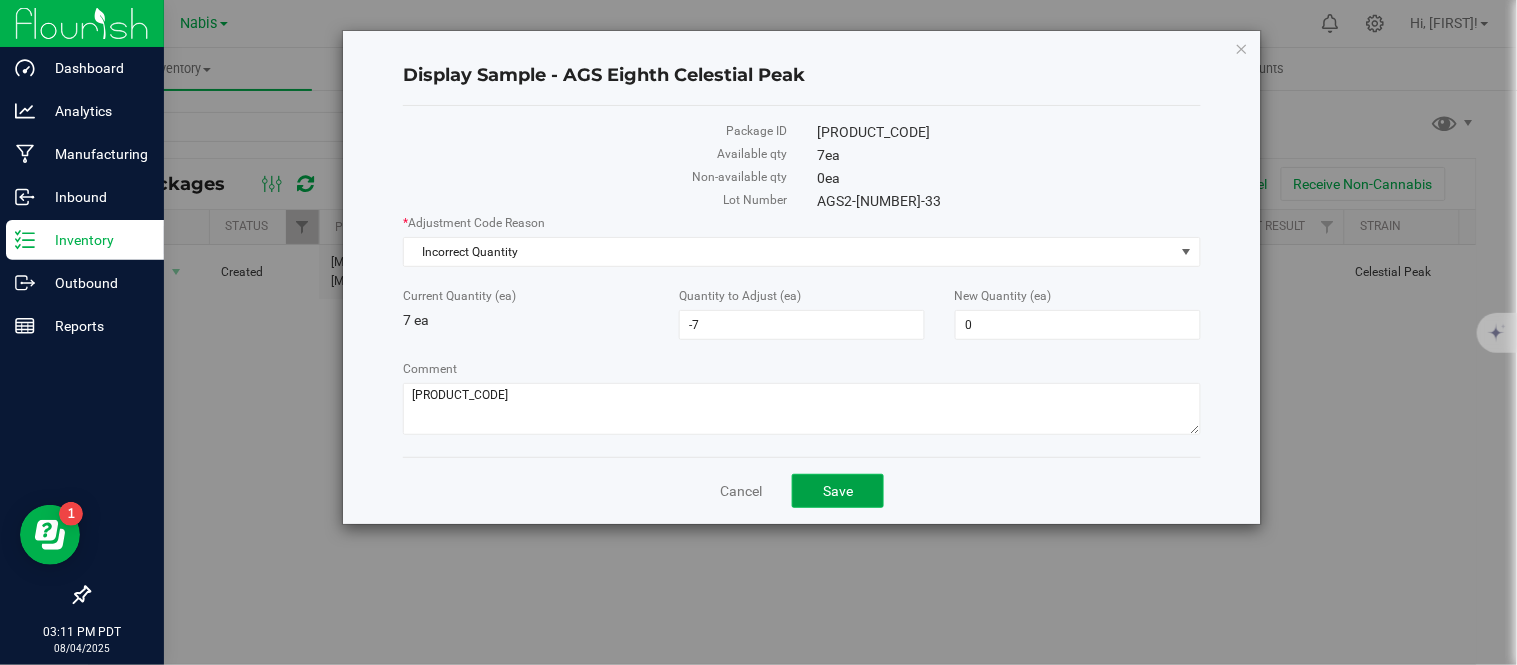 click on "Save" 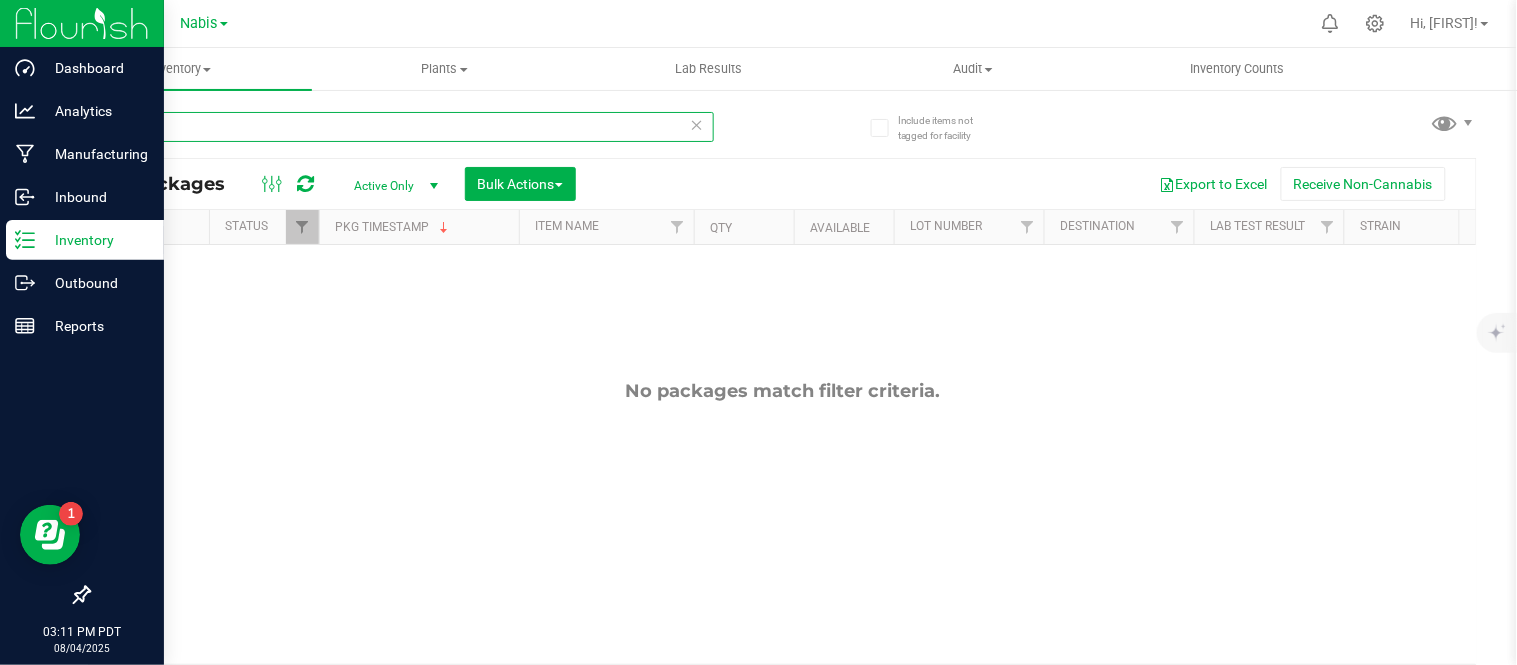 click on "celest" at bounding box center (401, 127) 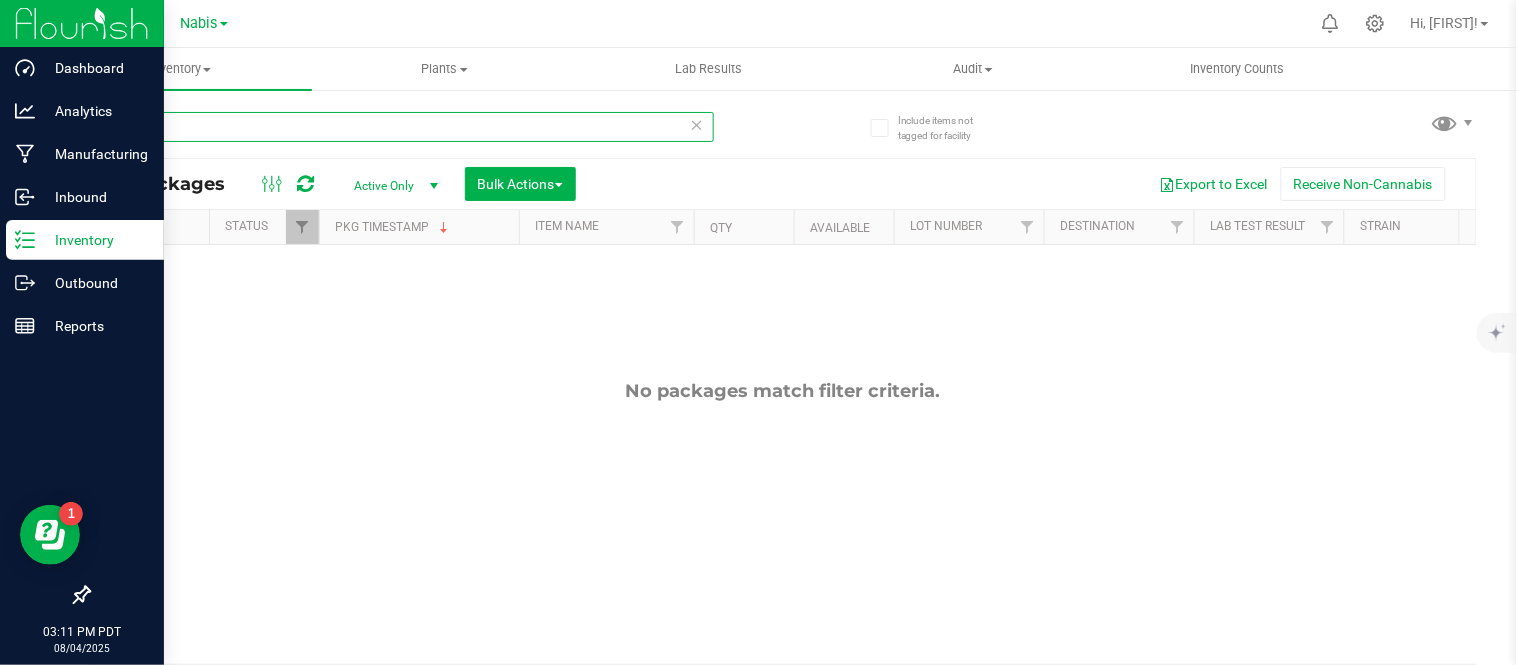 click on "celest" at bounding box center (401, 127) 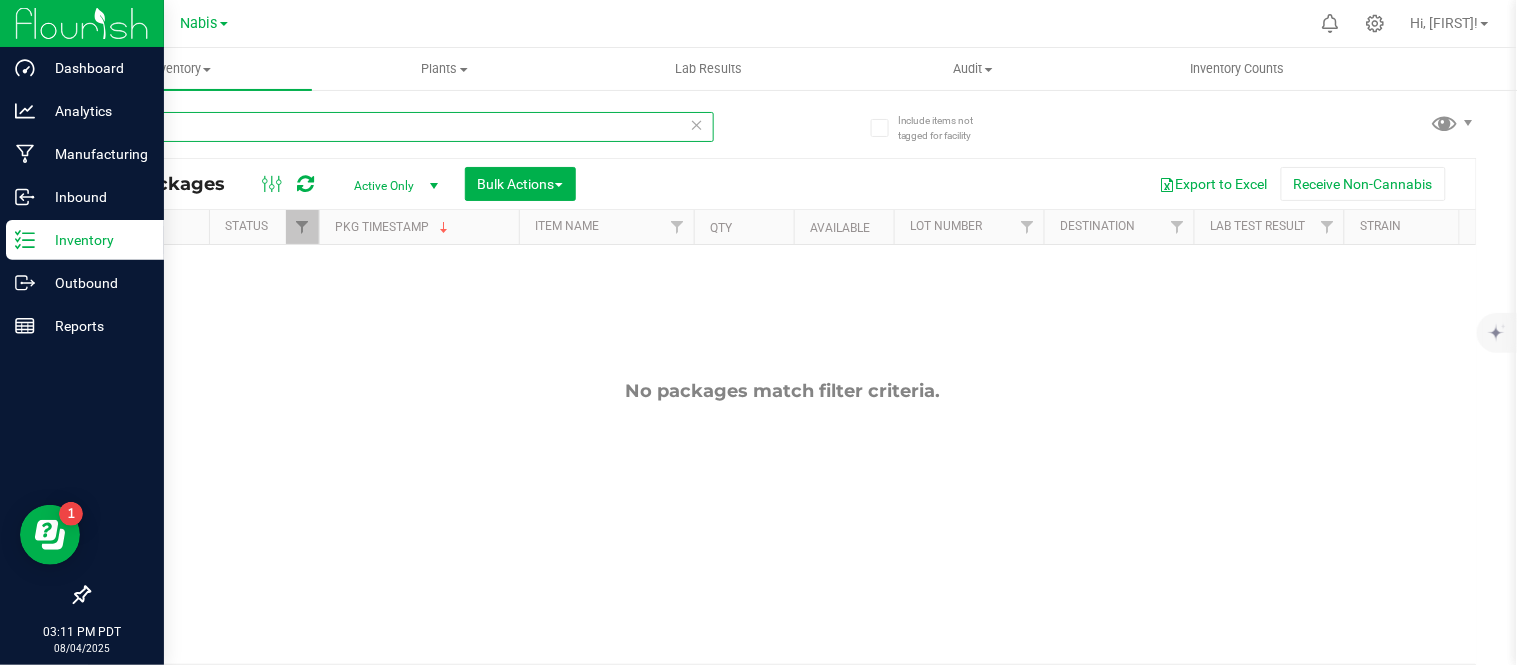 click on "celest" at bounding box center [401, 127] 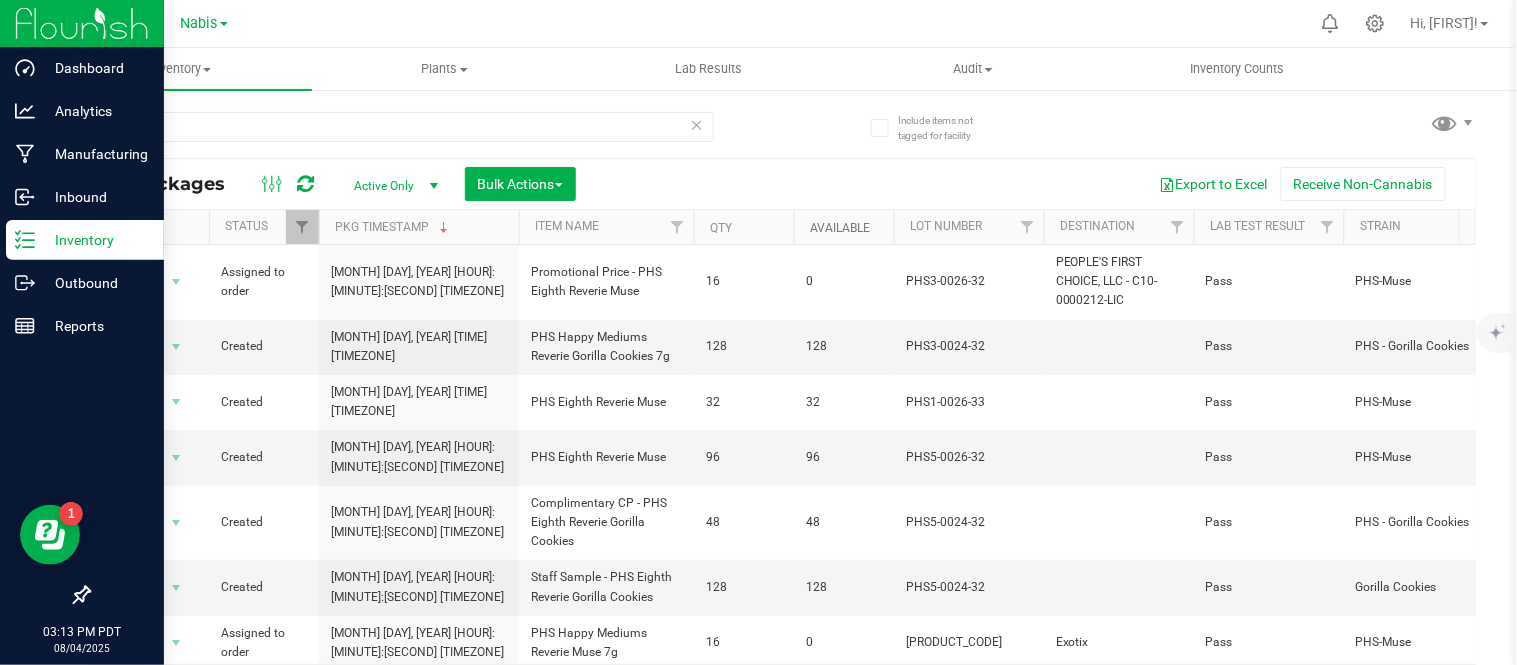 click on "Available" at bounding box center (840, 228) 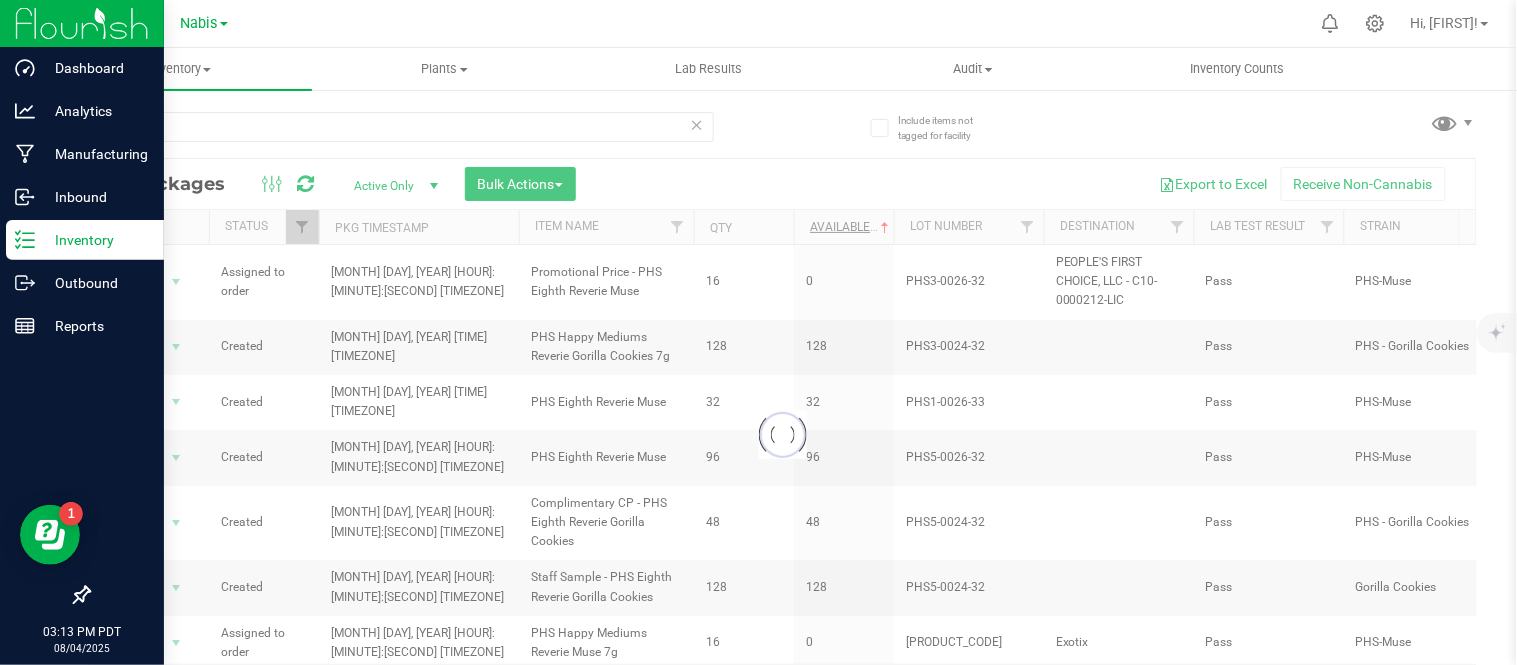 click at bounding box center [782, 435] 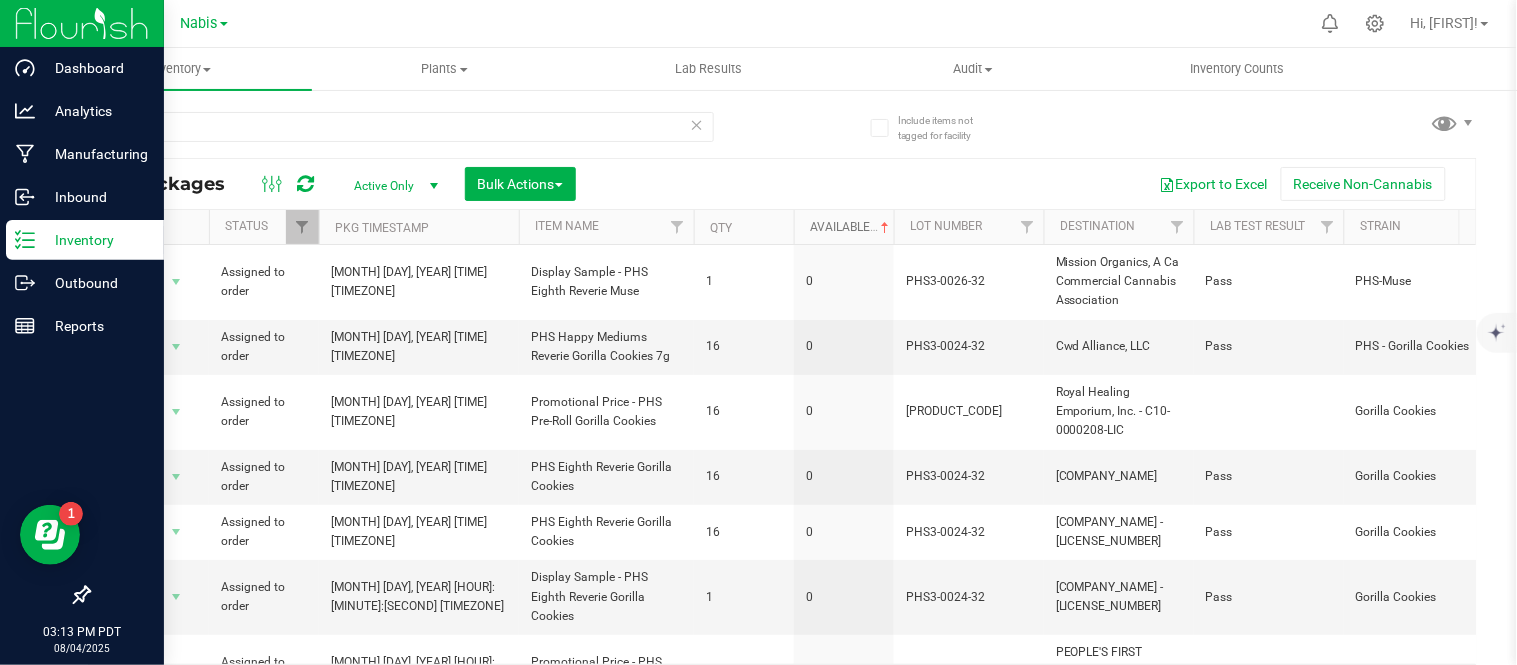 click on "Available" at bounding box center [851, 227] 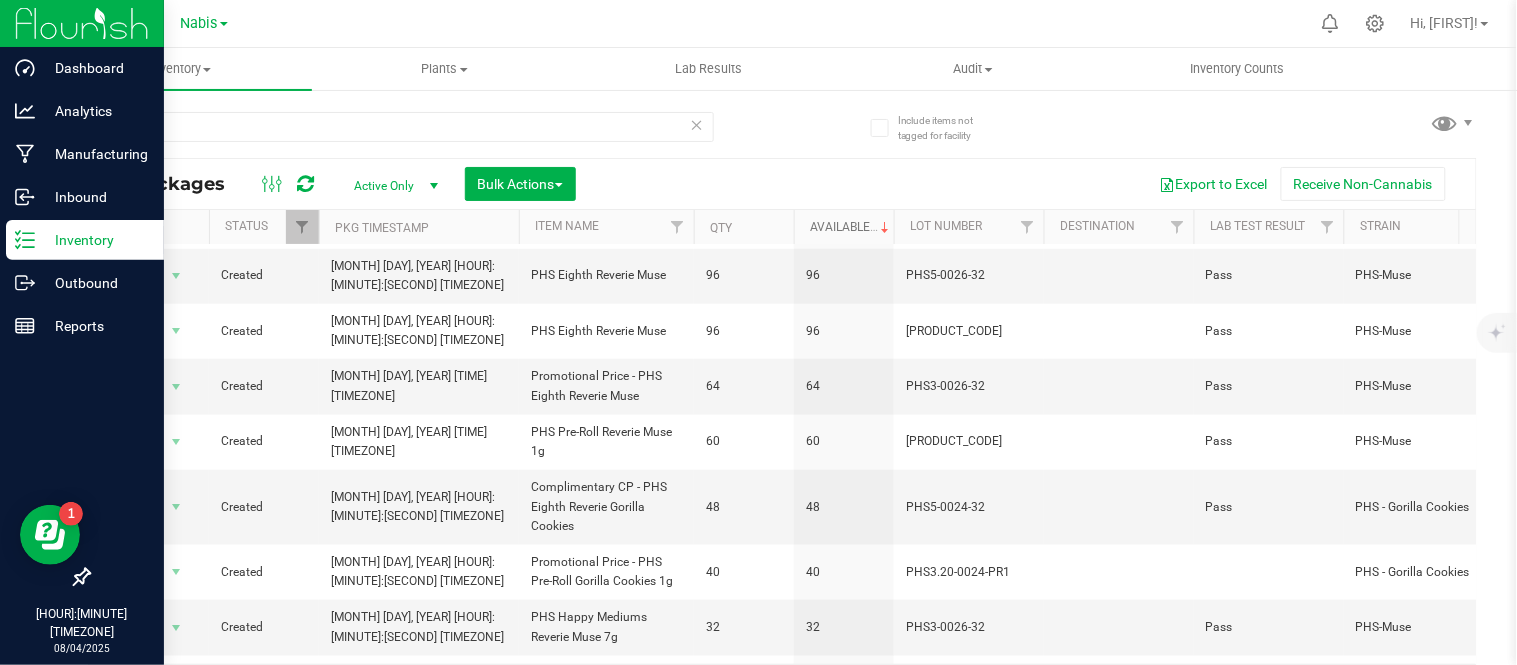 scroll, scrollTop: 744, scrollLeft: 0, axis: vertical 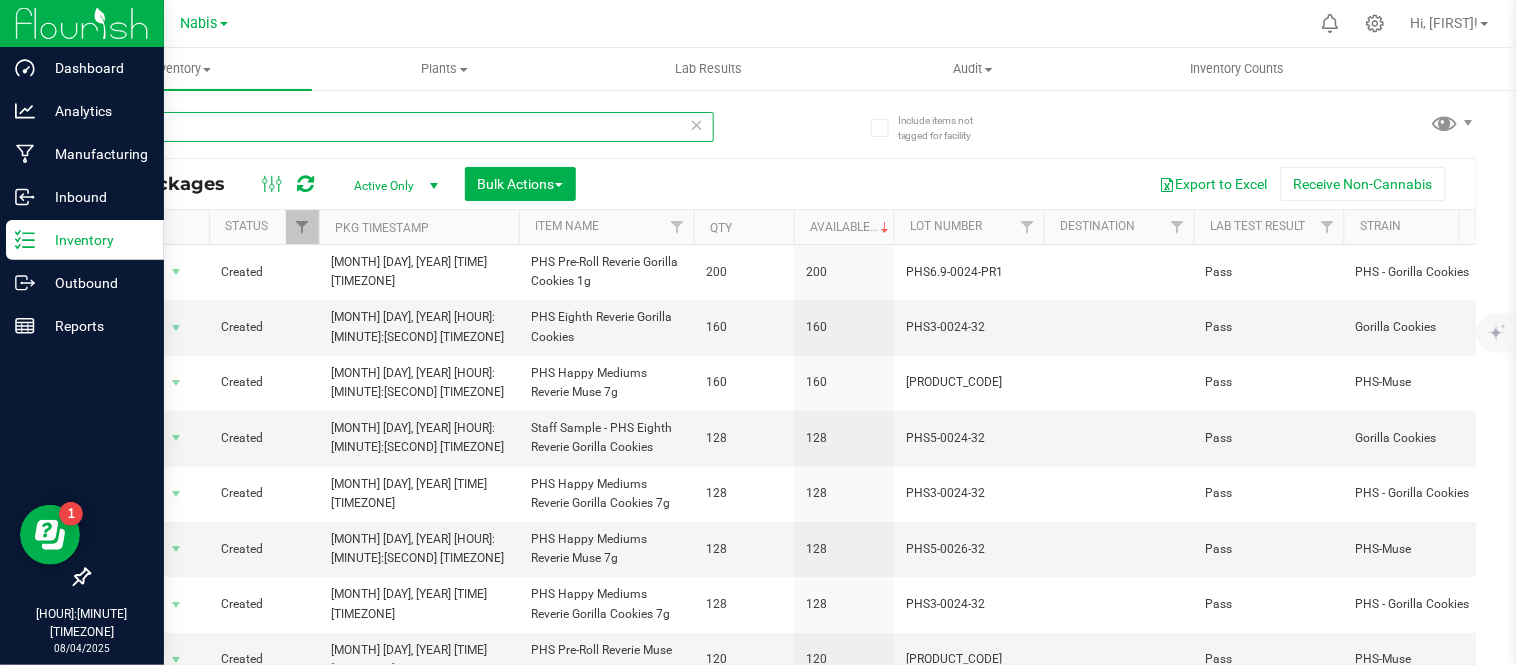 click on "reverie" at bounding box center [401, 127] 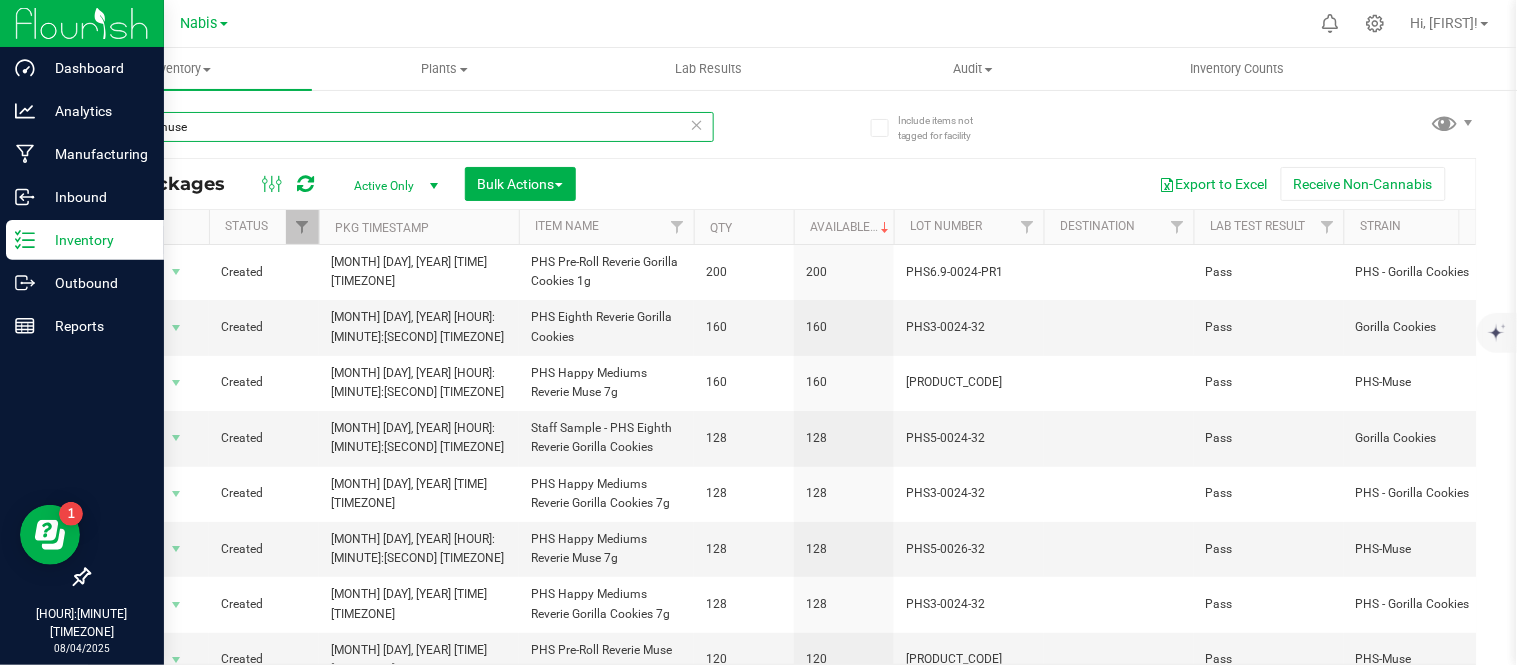 type on "reverie muse" 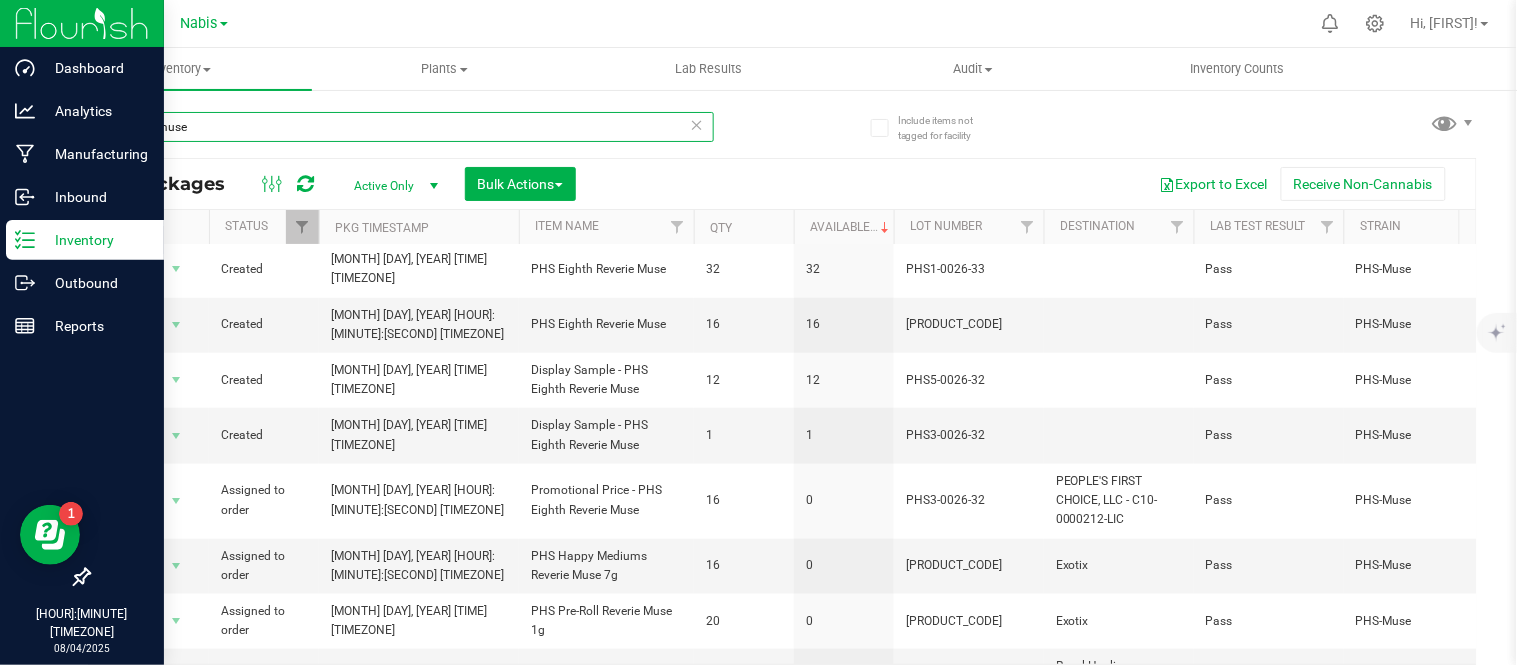 scroll, scrollTop: 406, scrollLeft: 0, axis: vertical 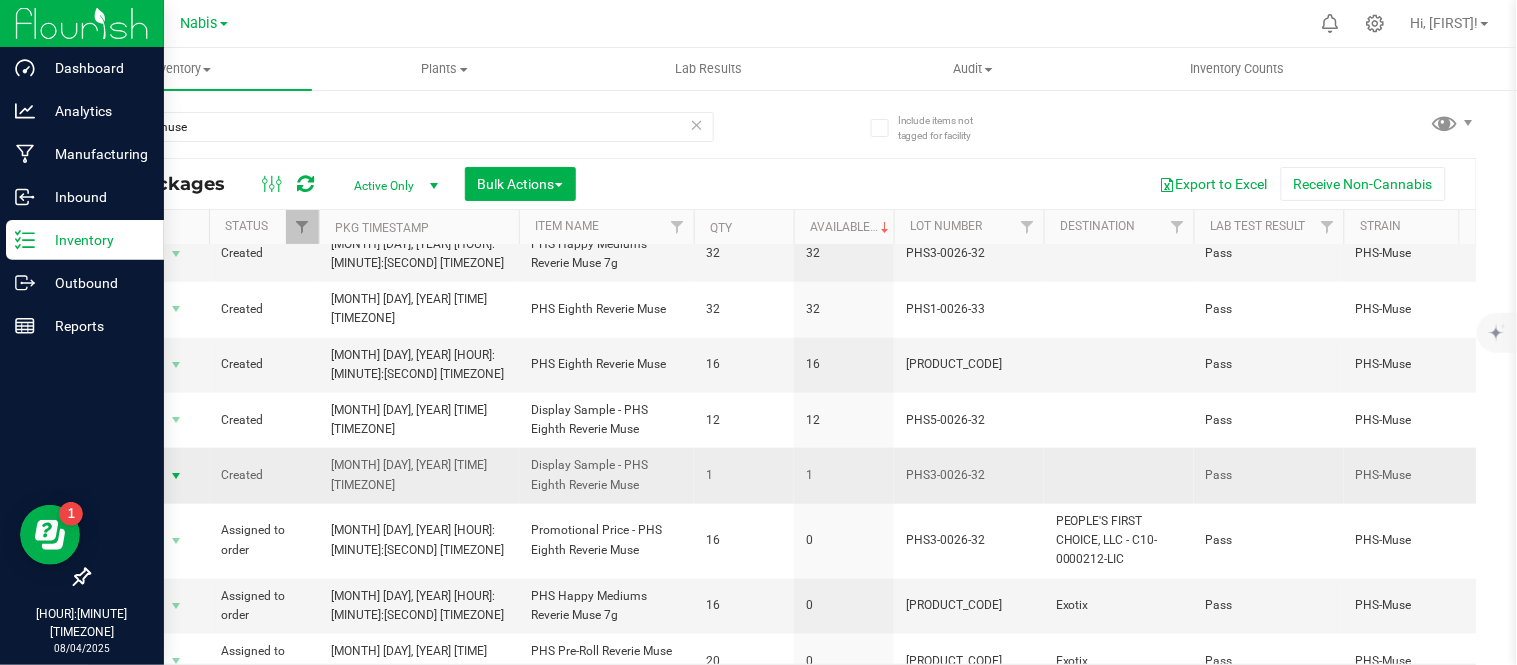 click on "Action" at bounding box center (136, 476) 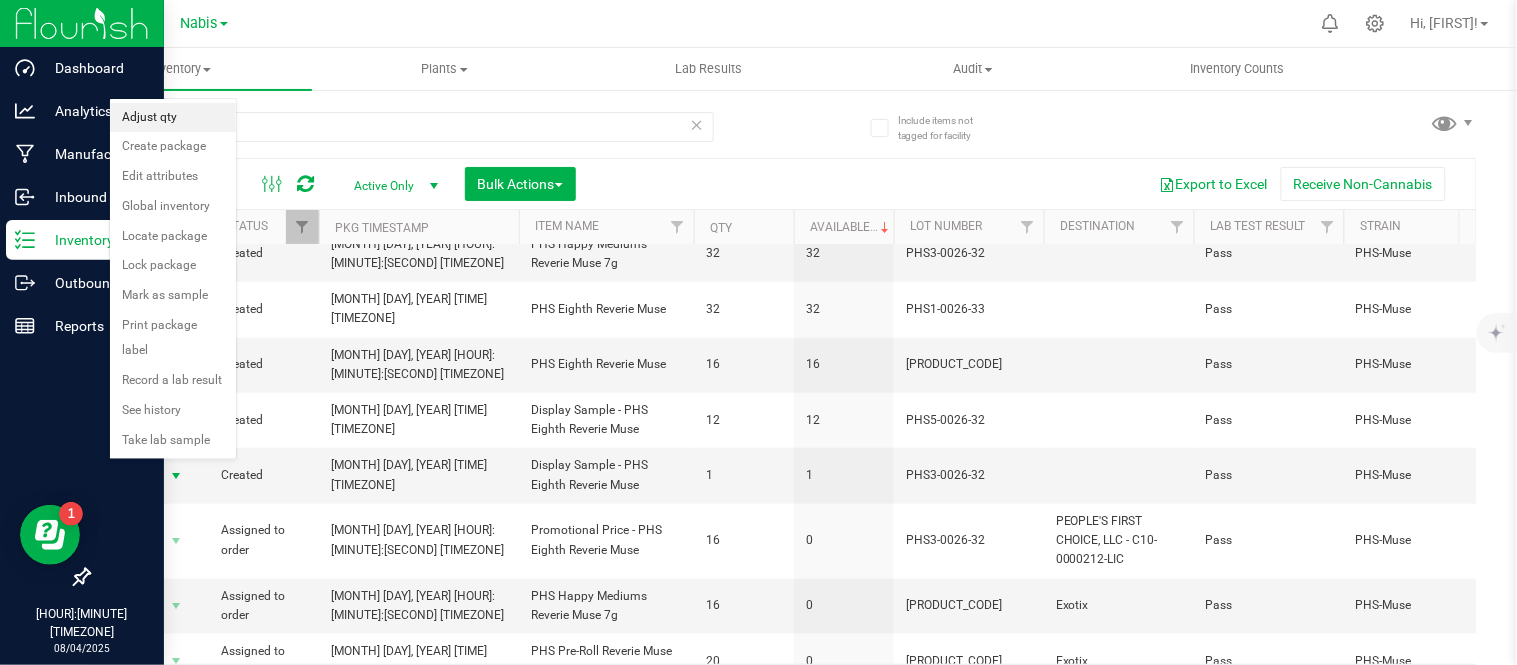 click on "Adjust qty" at bounding box center (173, 118) 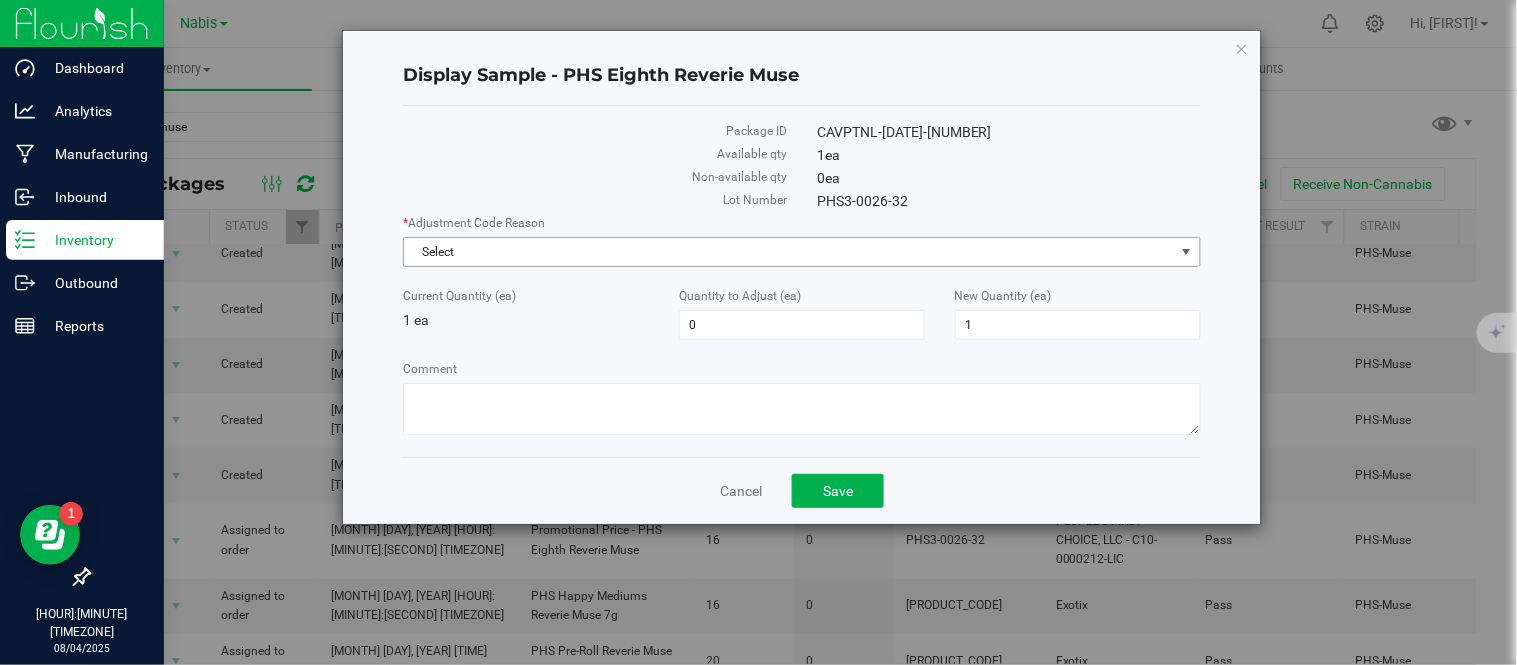 click on "Select" at bounding box center (789, 252) 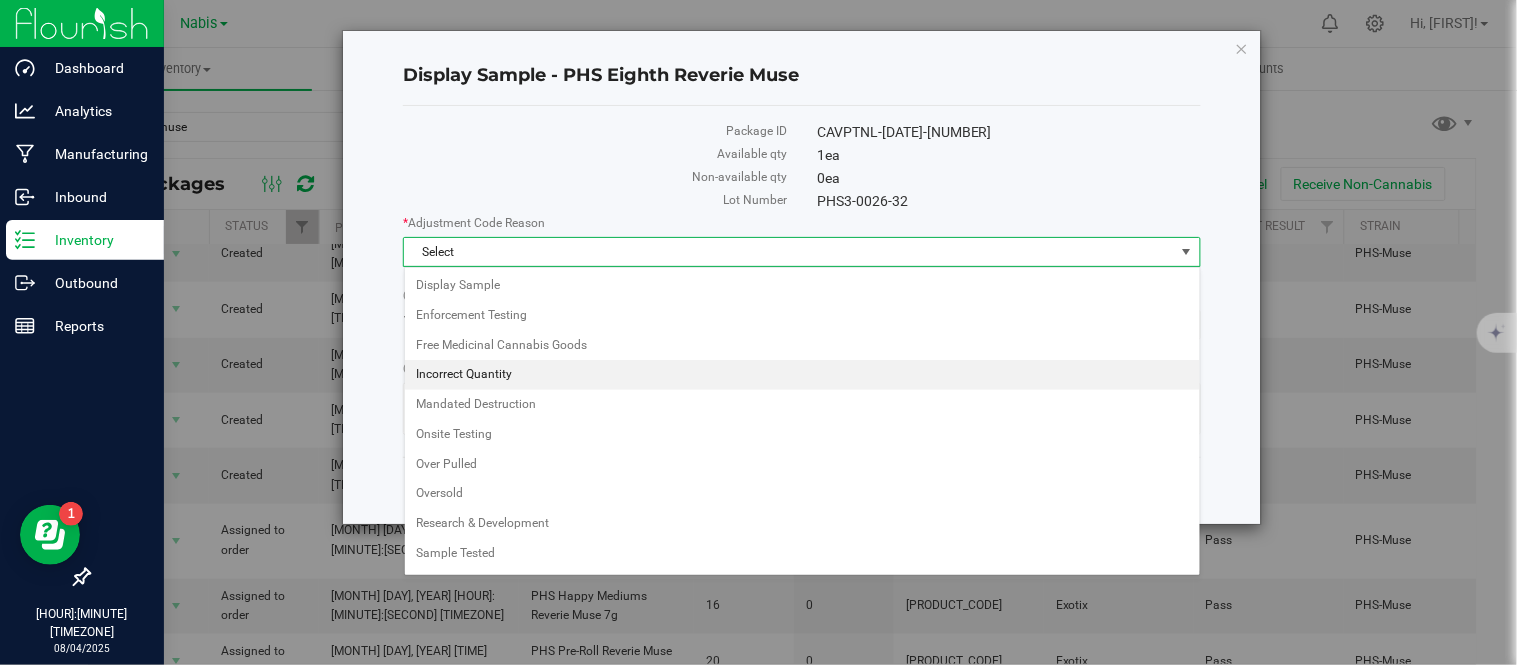 click on "Incorrect Quantity" at bounding box center [802, 375] 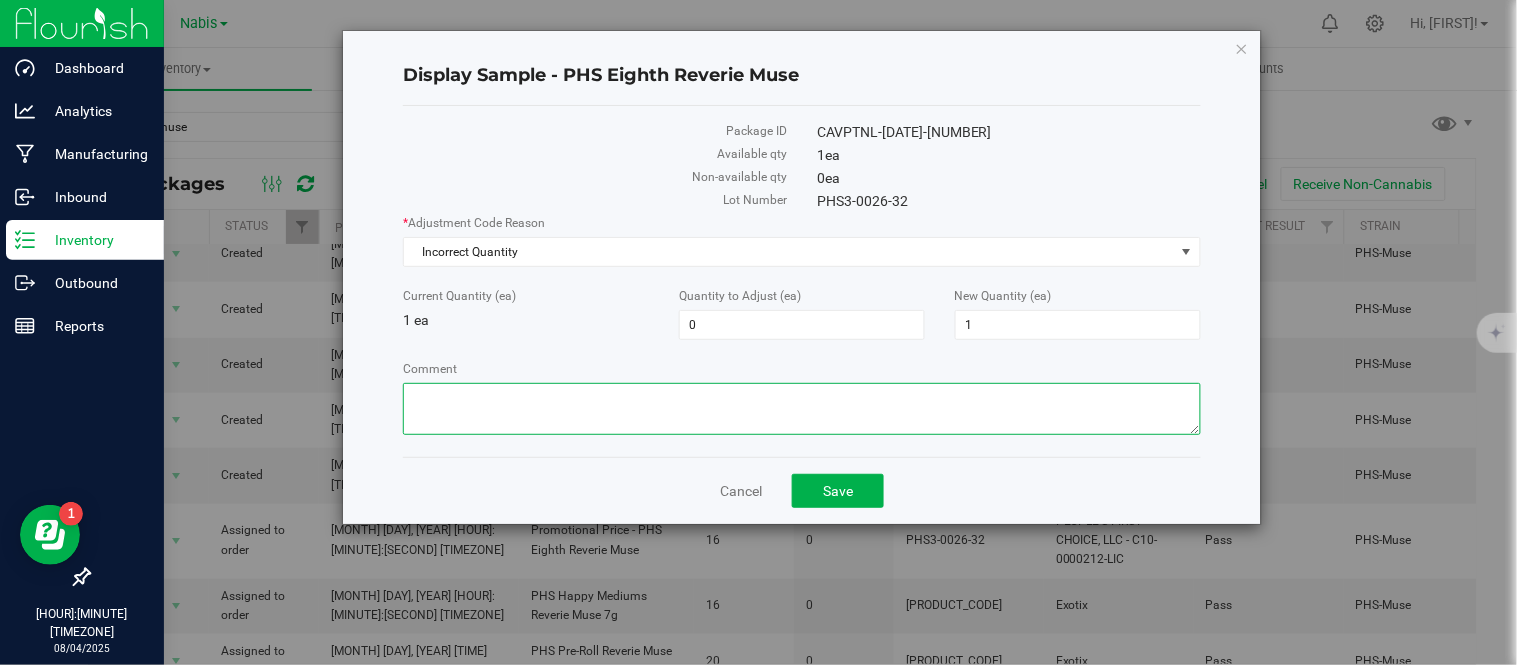 click on "Comment" at bounding box center [801, 409] 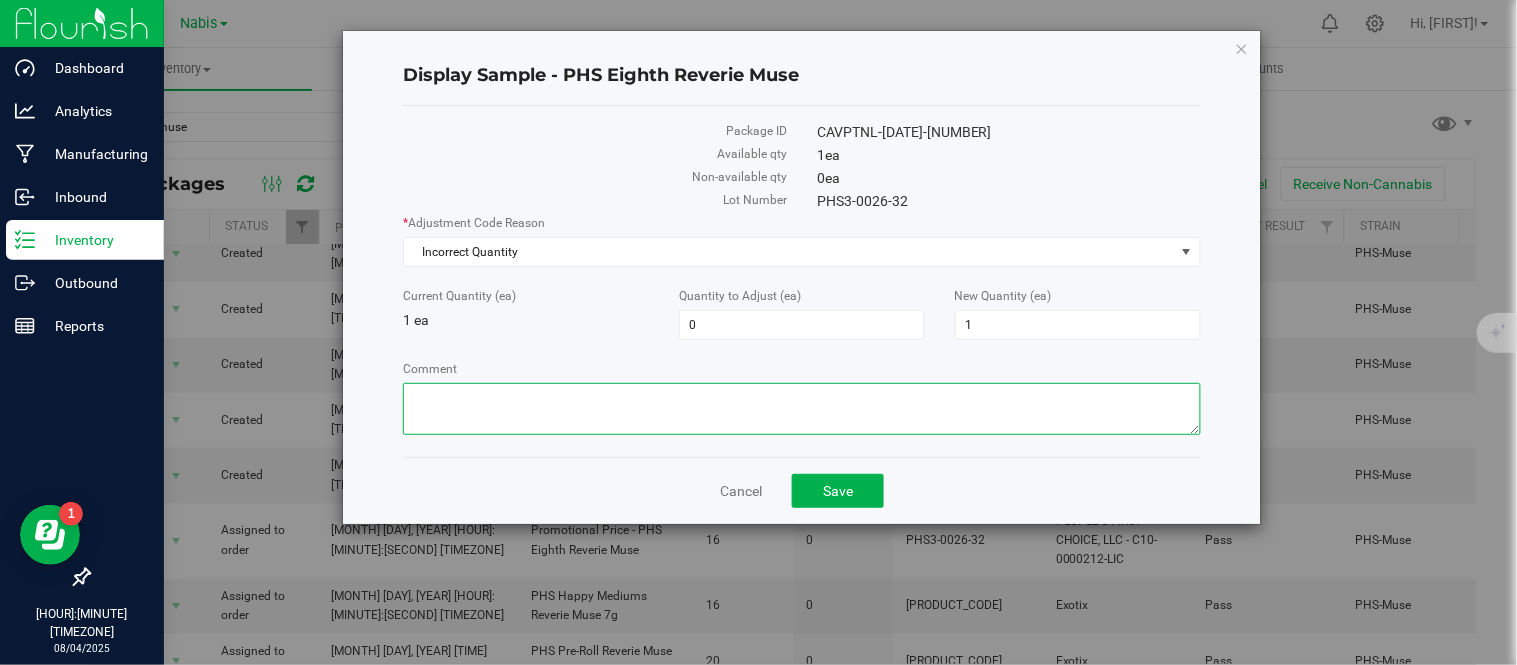 click on "Comment" at bounding box center (801, 409) 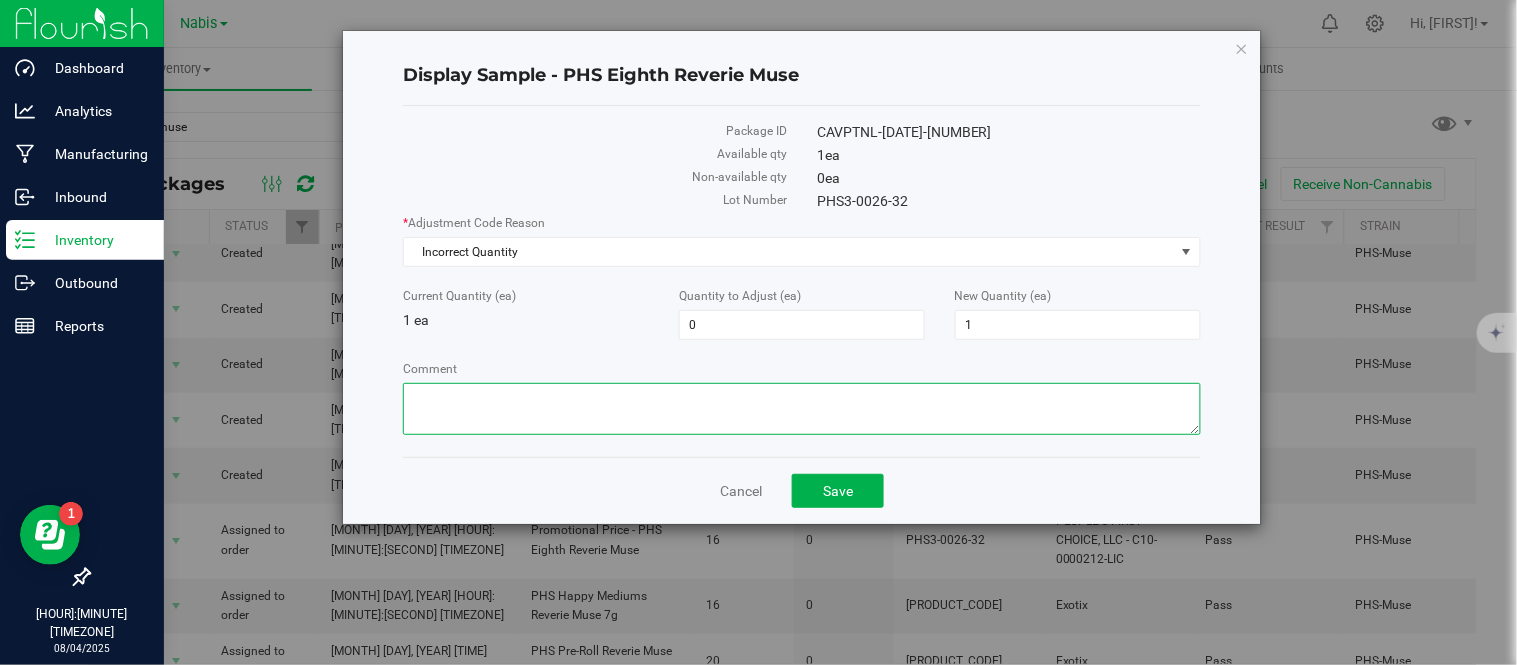 paste on "[PRODUCT_CODE]" 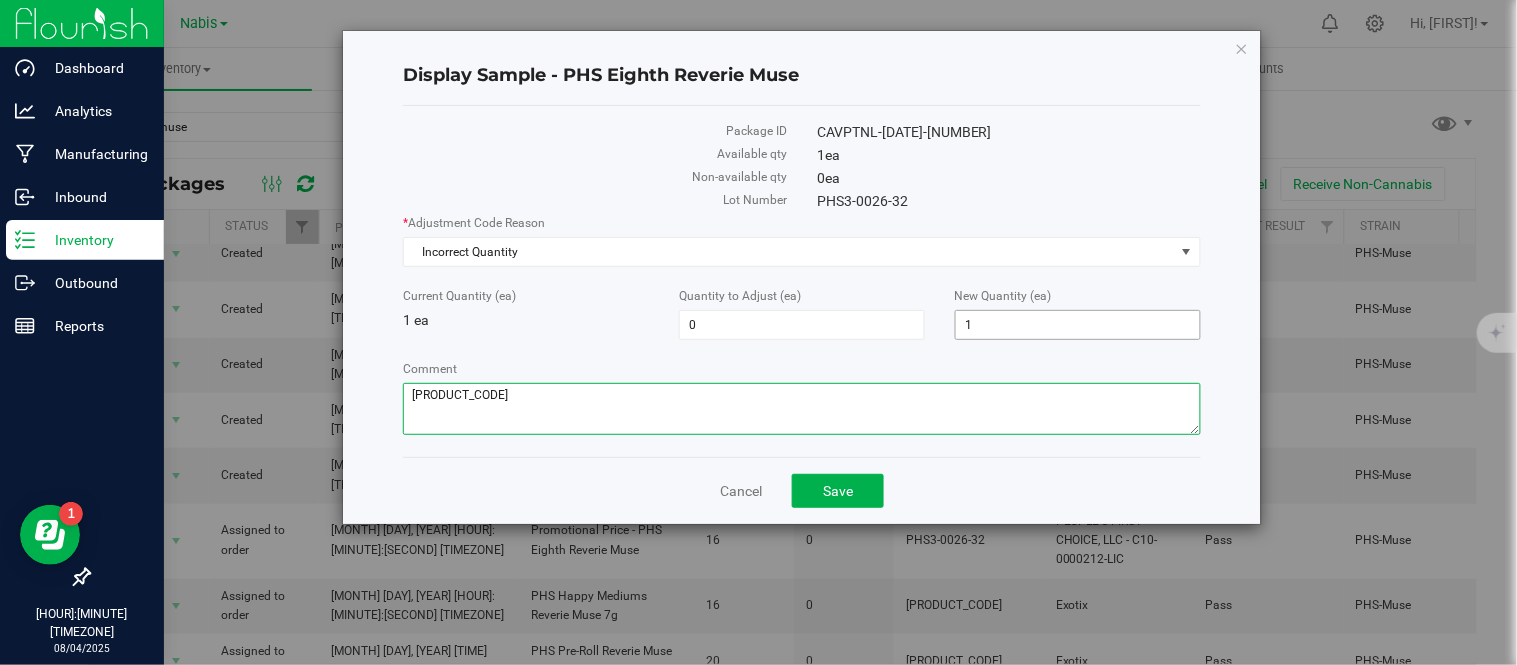 type on "[PRODUCT_CODE]" 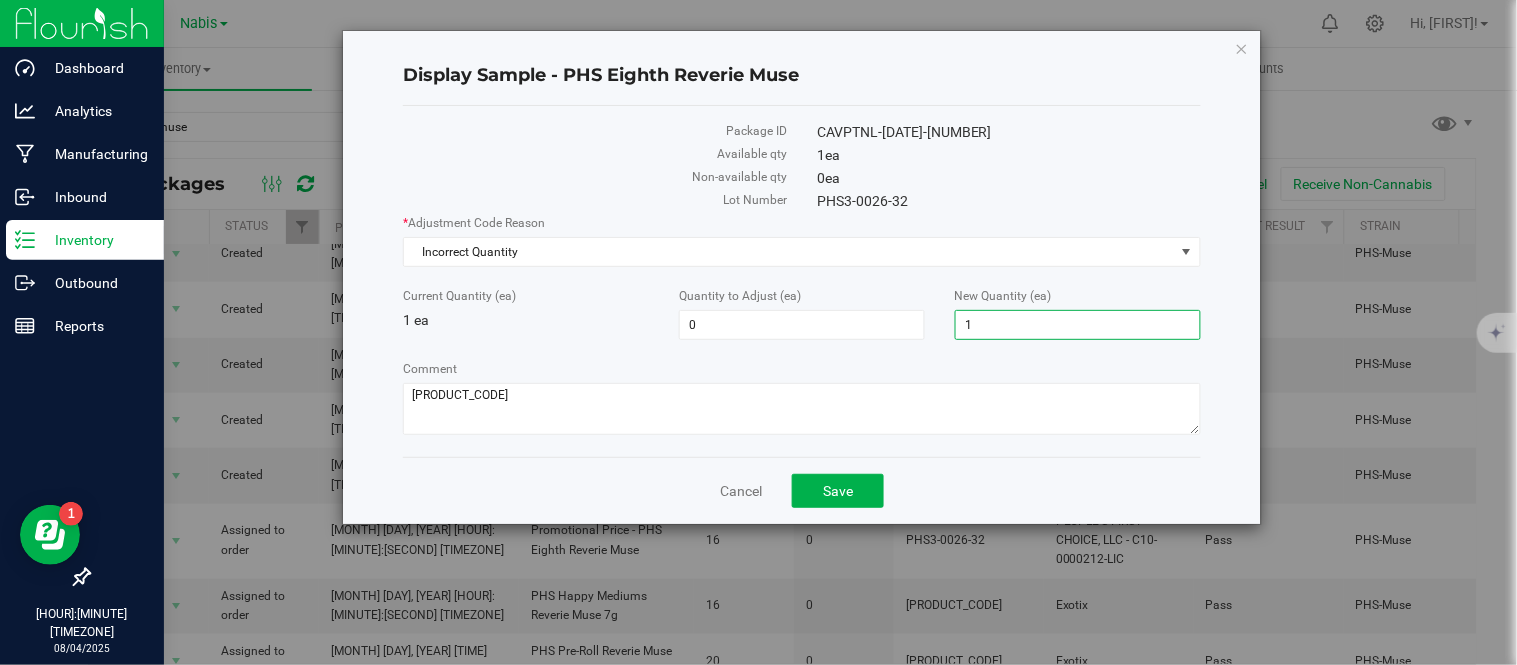 click on "1 1" at bounding box center (1078, 325) 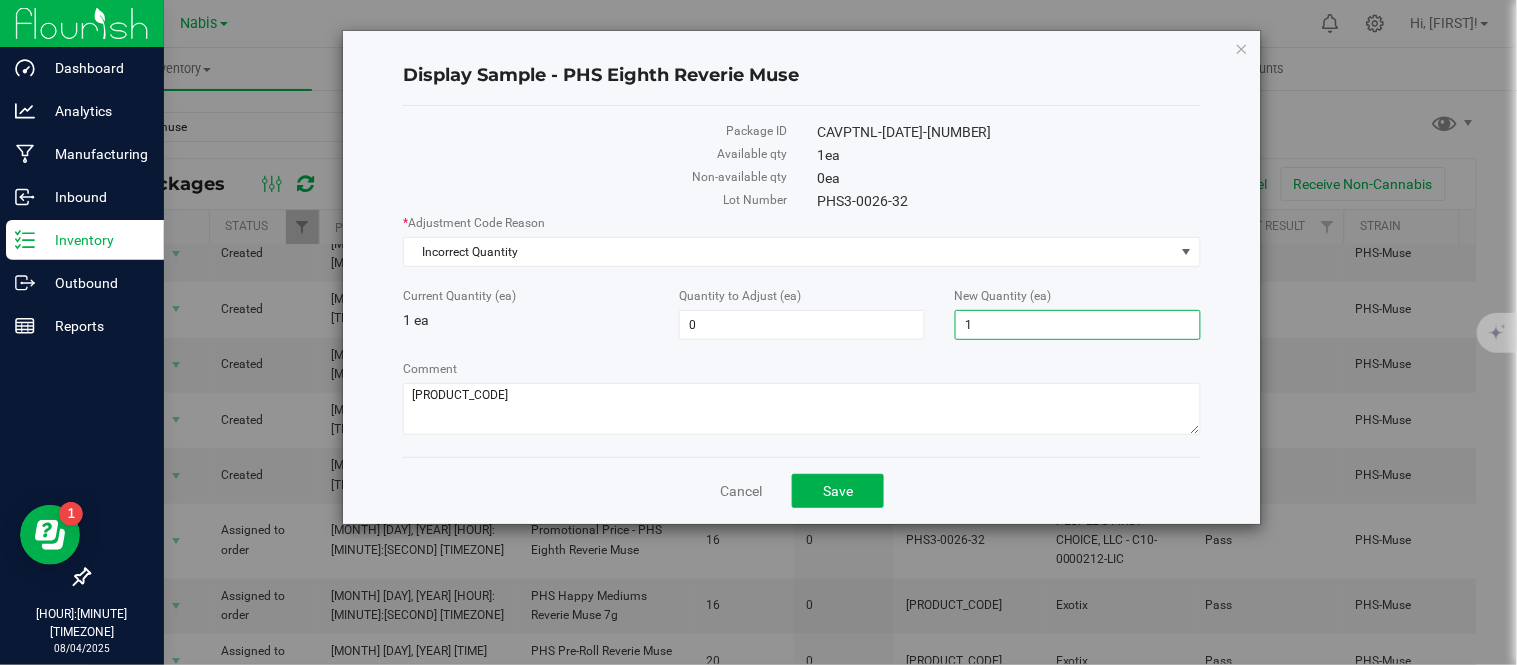 click on "1" at bounding box center (1078, 325) 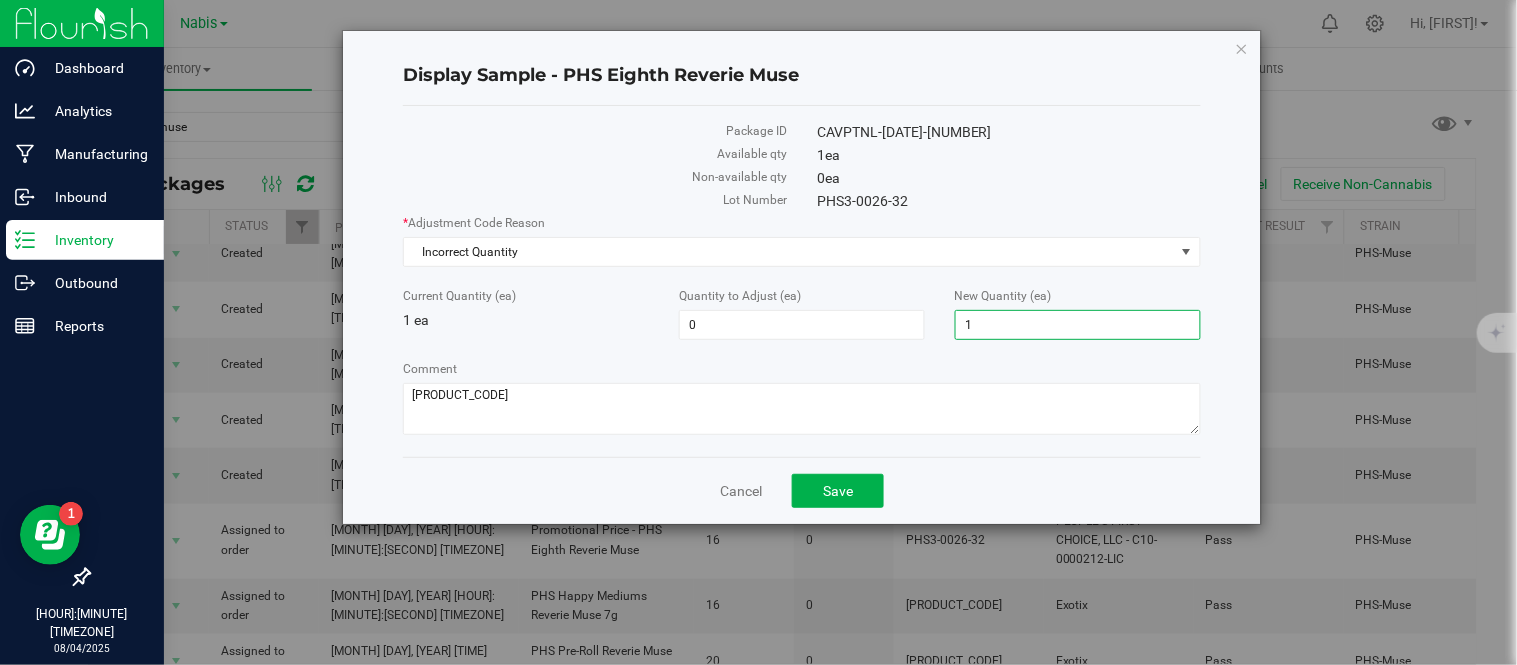 type on "0" 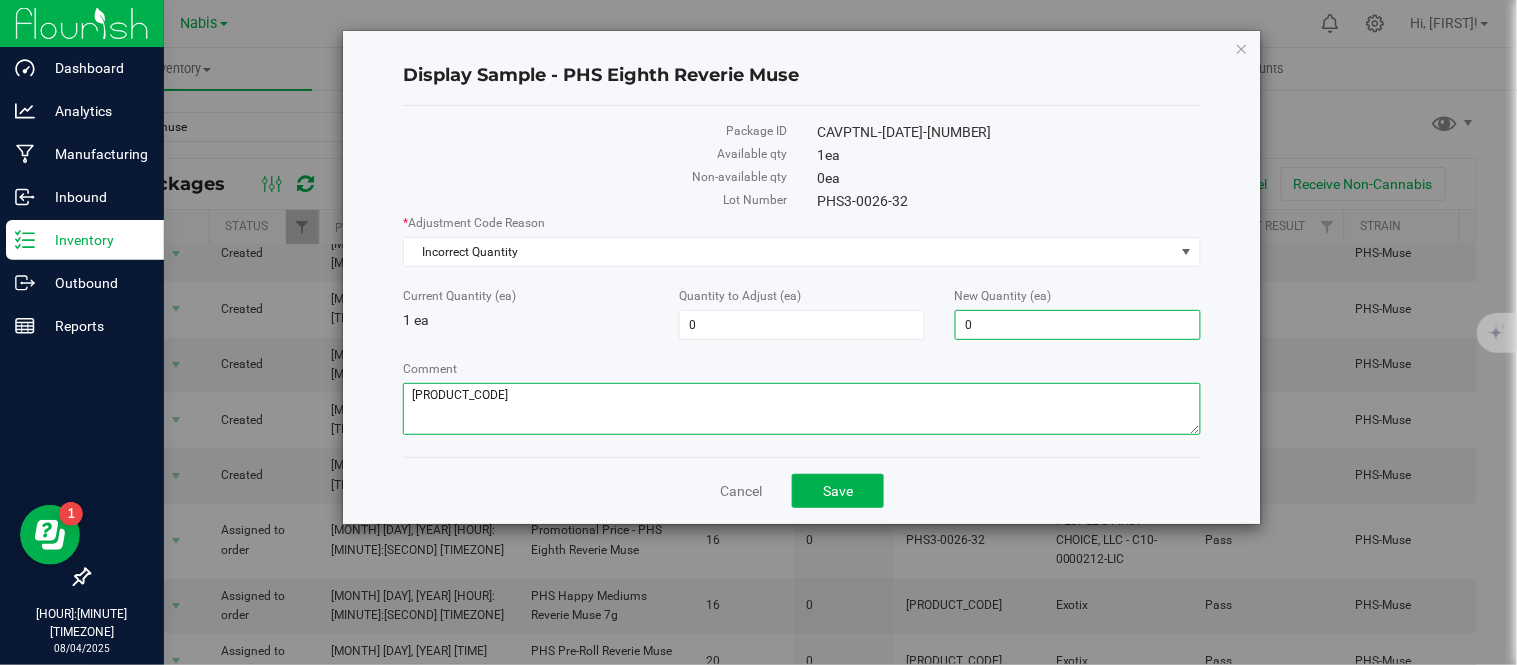 type on "-1" 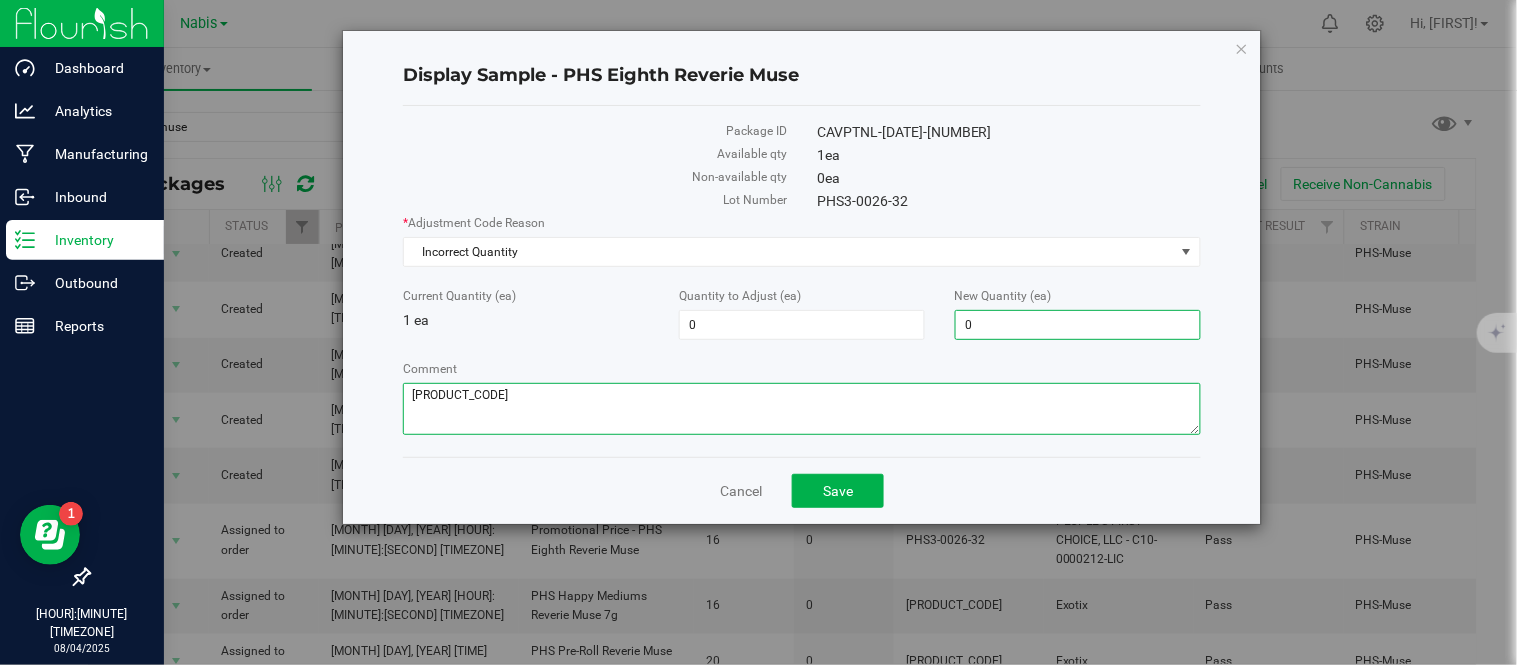 type on "0" 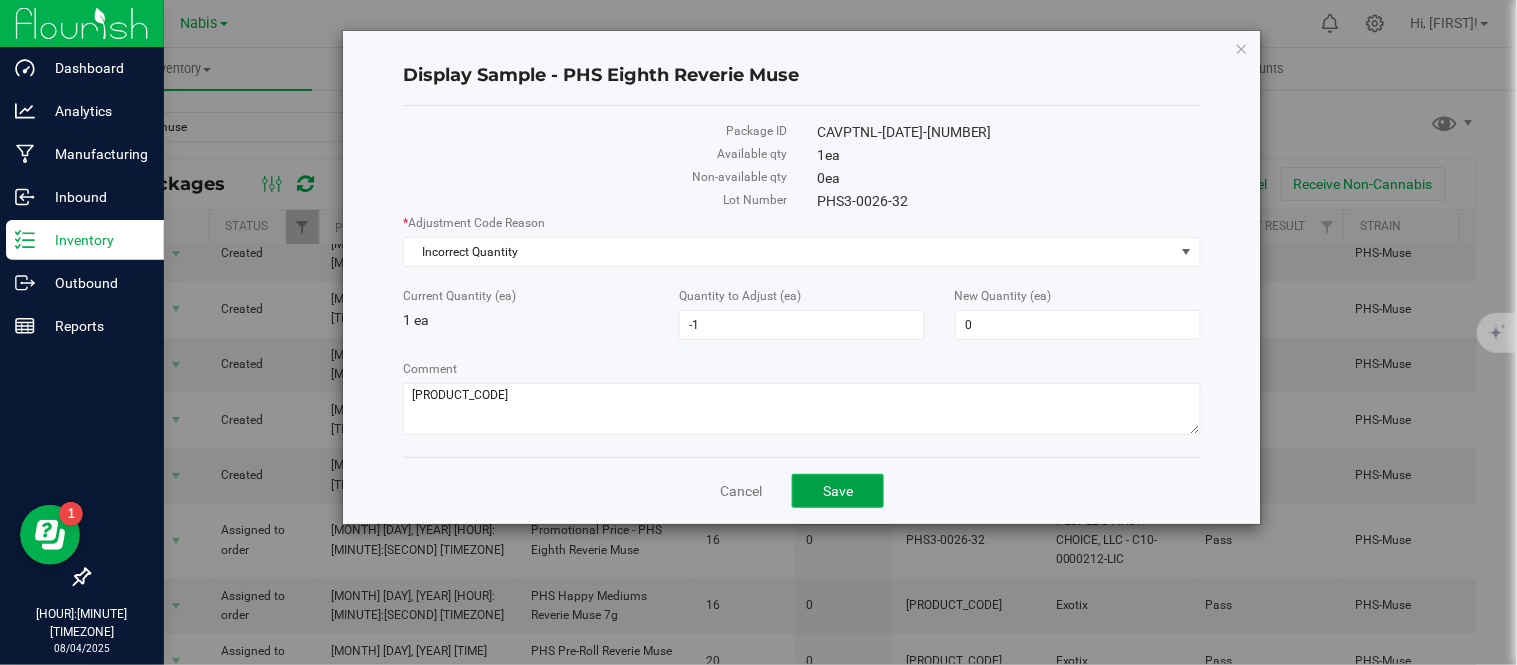 click on "Save" 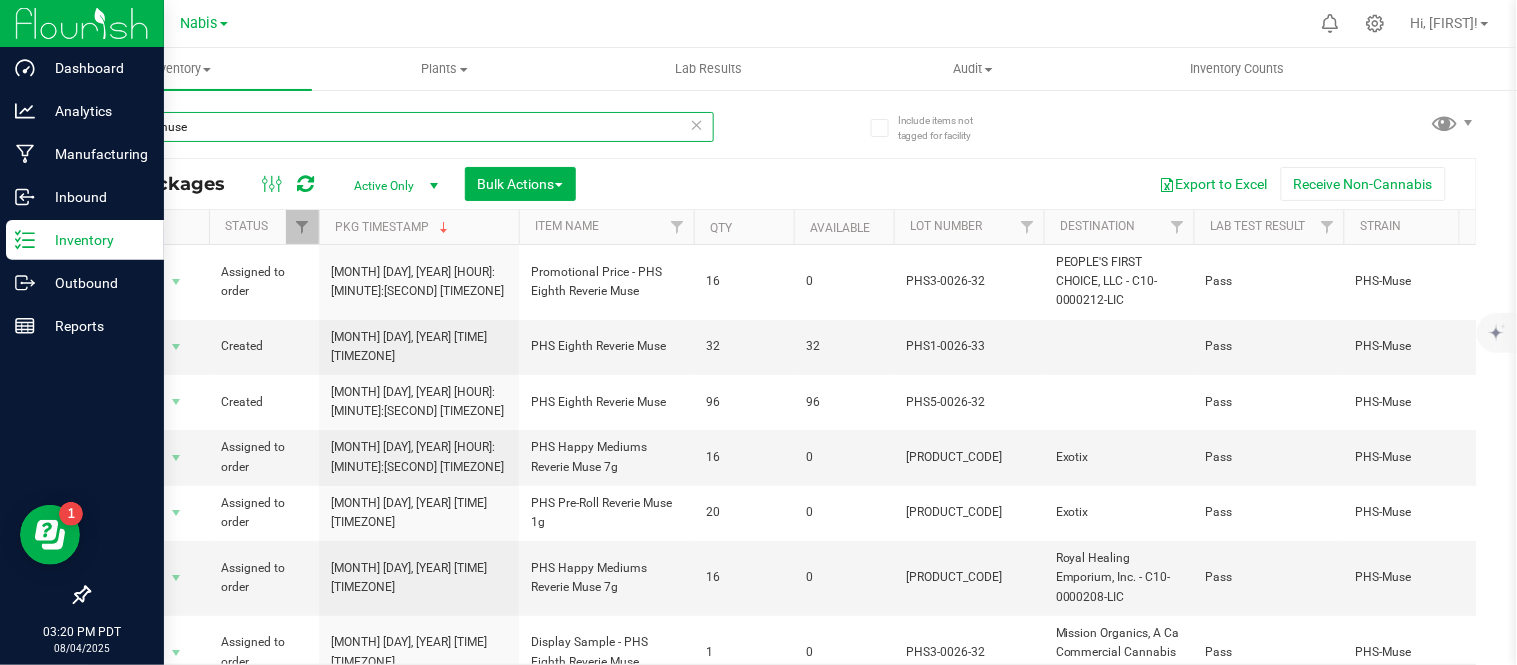 click on "reverie muse" at bounding box center (401, 127) 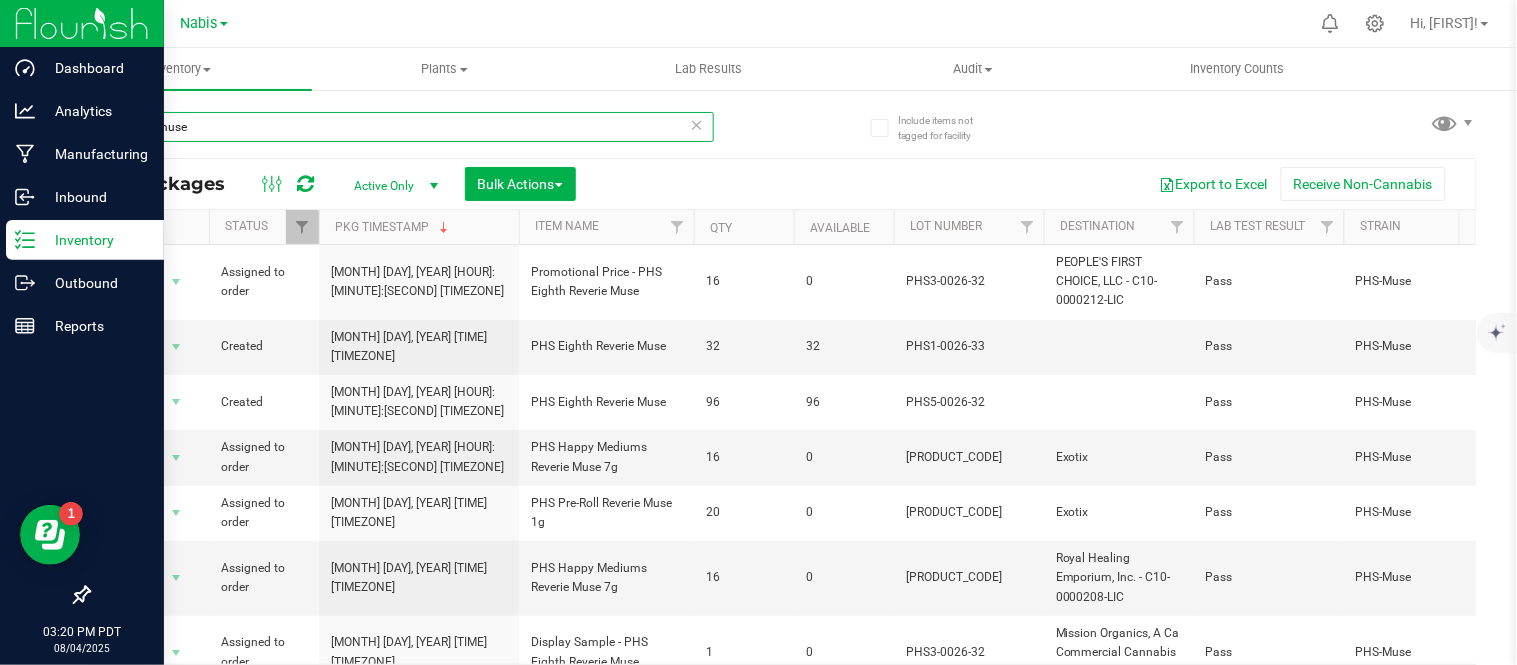 click on "reverie muse" at bounding box center (401, 127) 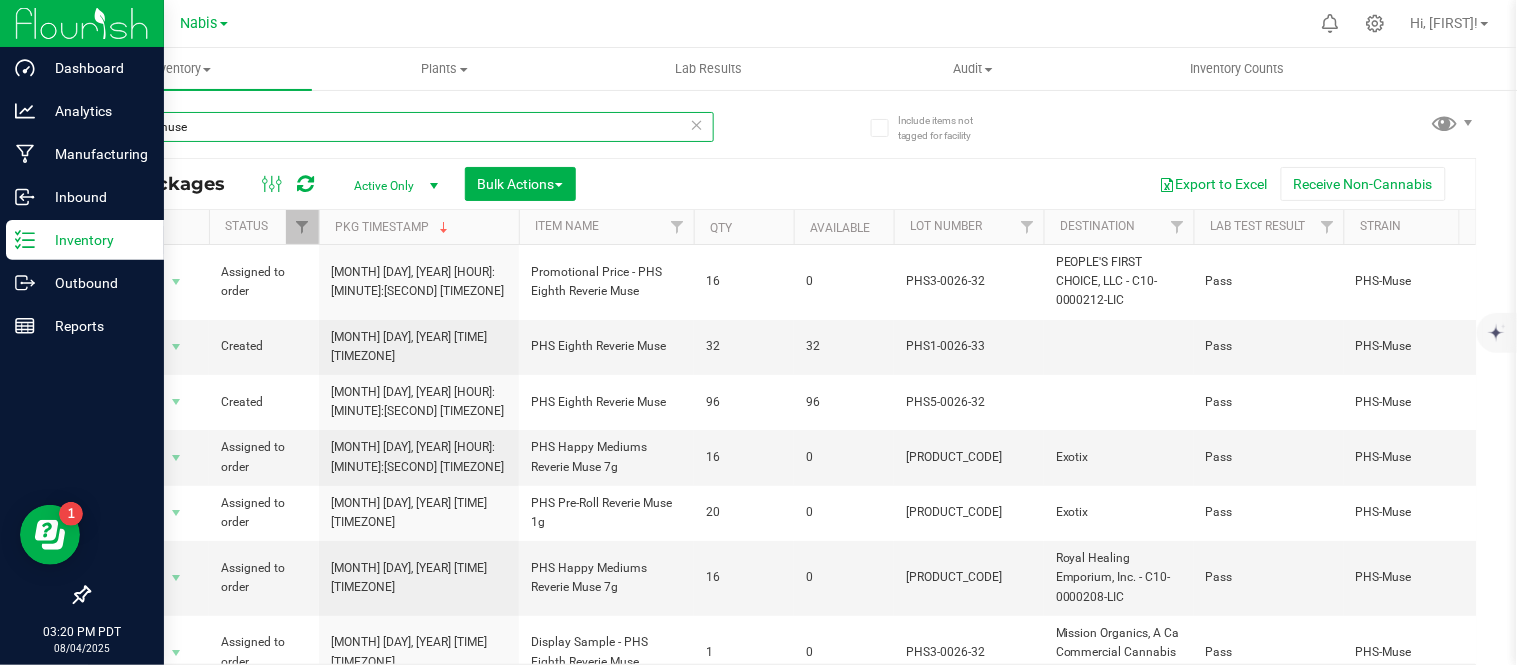 click on "reverie muse" at bounding box center [401, 127] 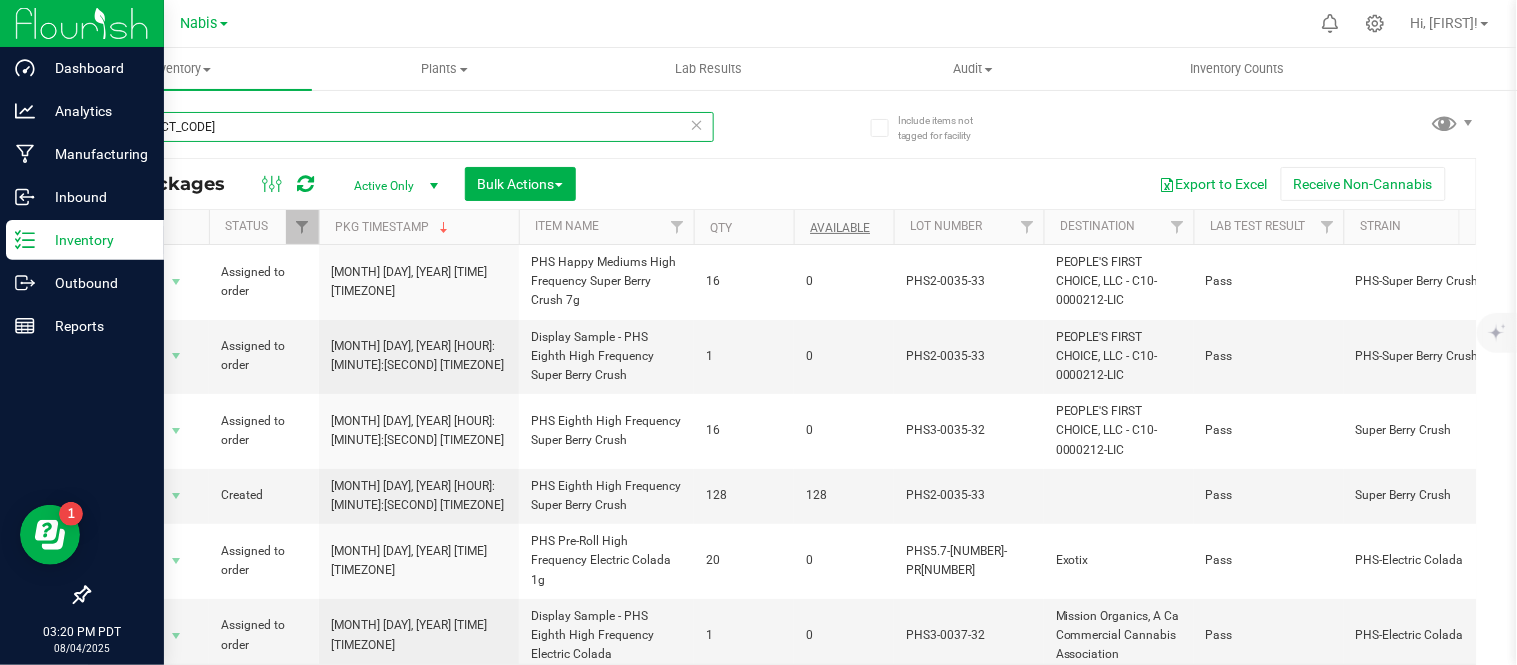 type on "[PRODUCT_CODE]" 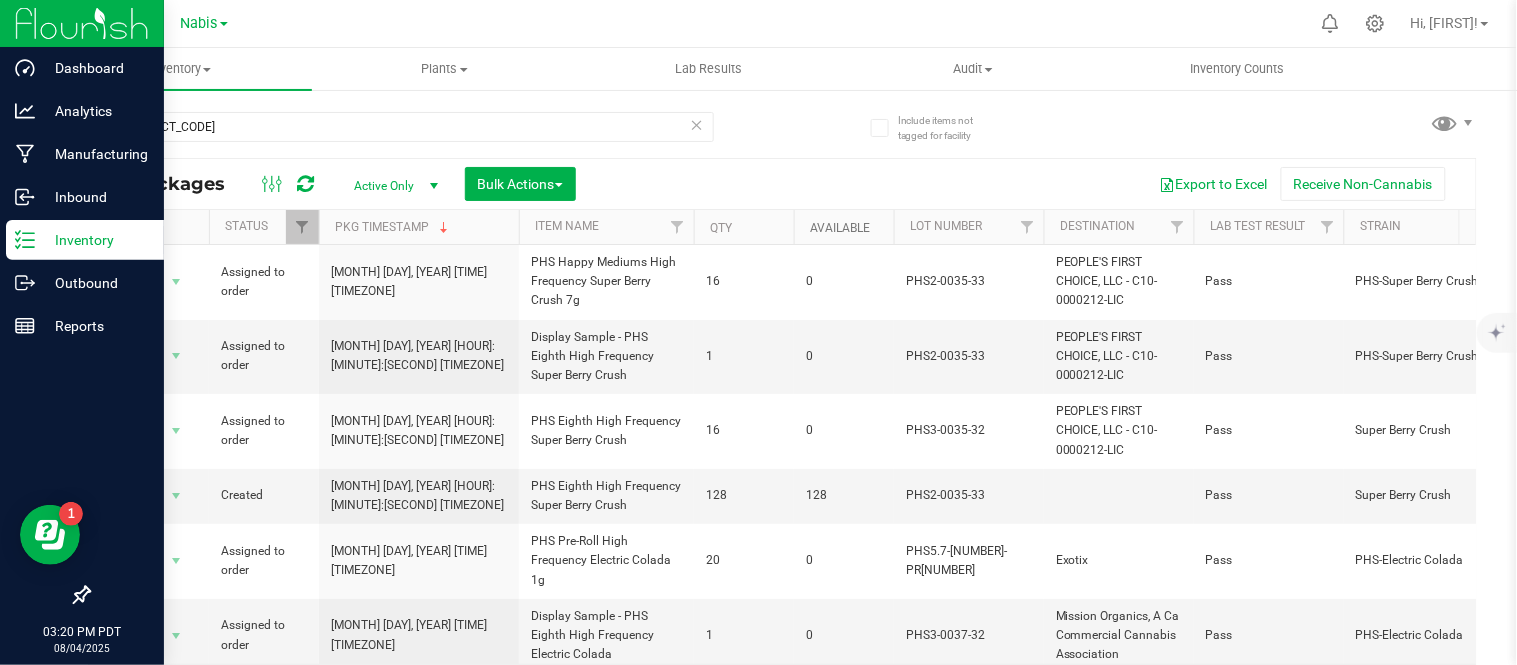 click on "Available" at bounding box center (840, 228) 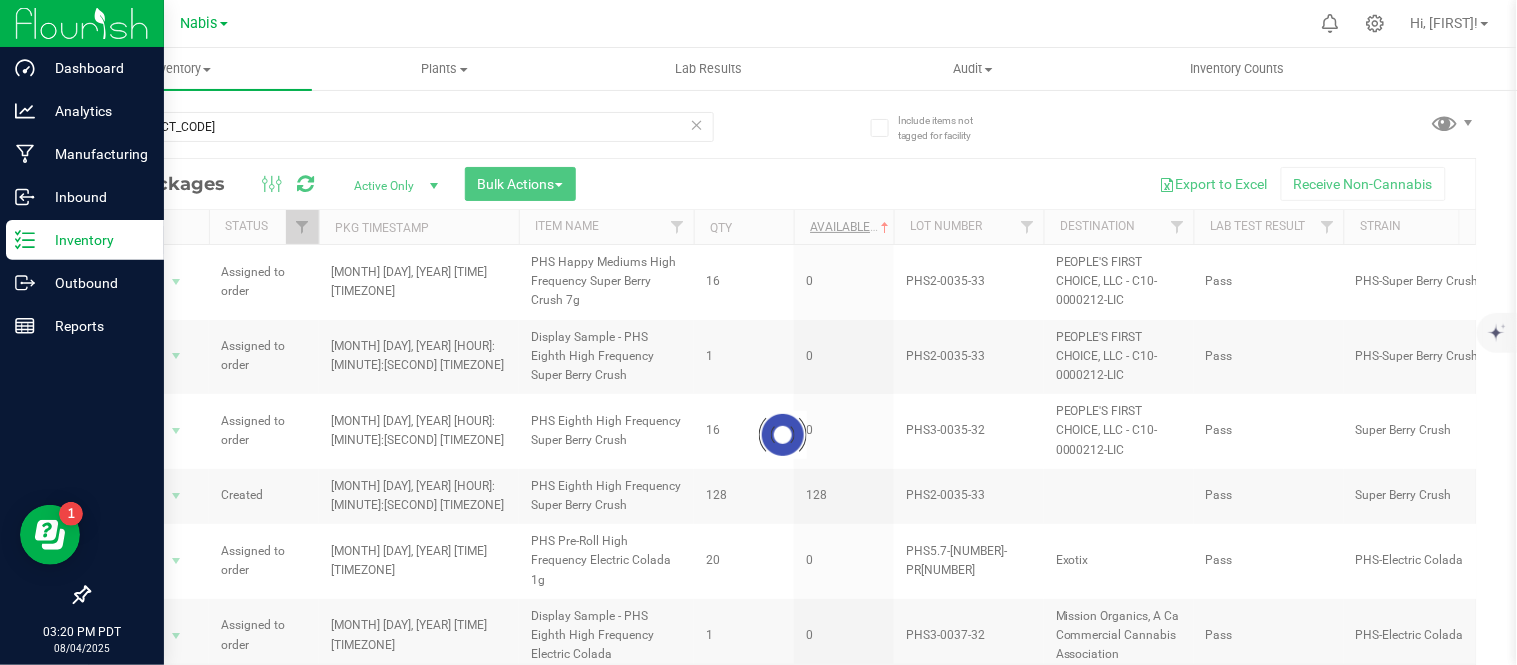 click at bounding box center (782, 435) 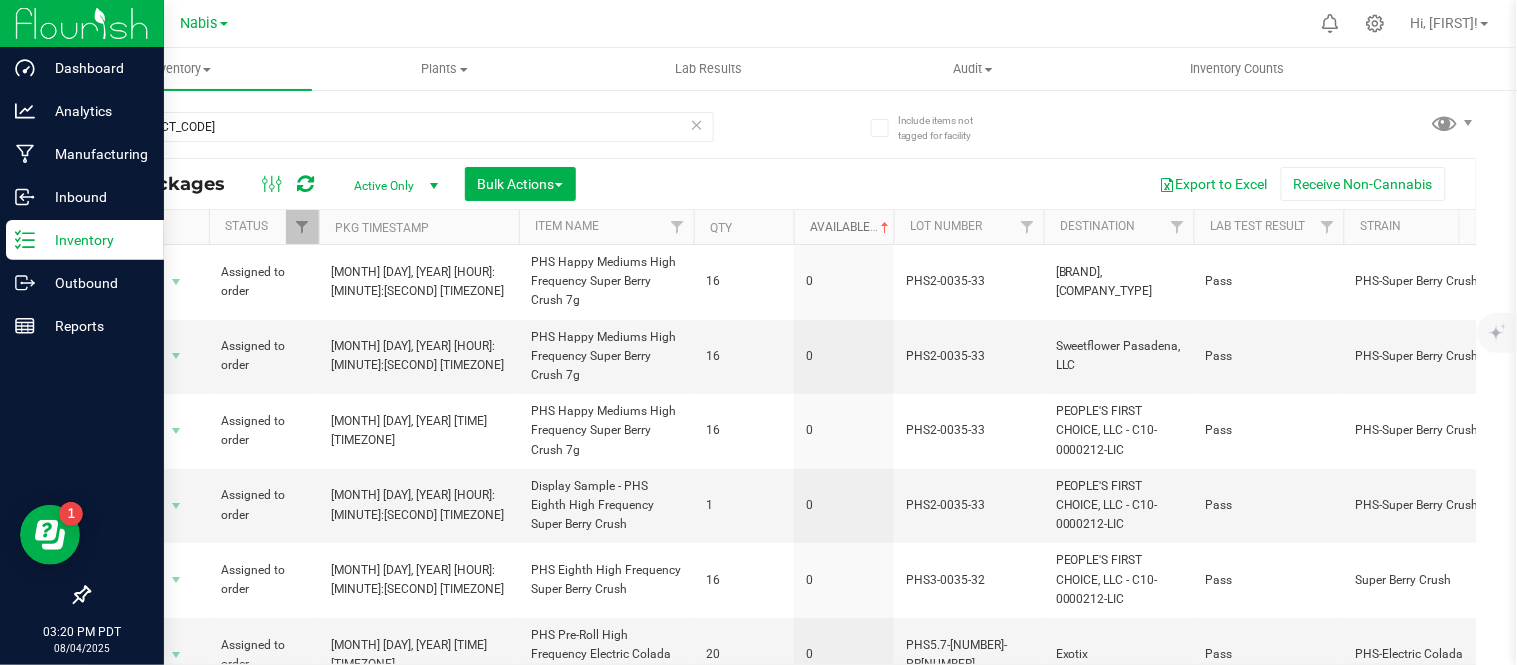 click on "Available" at bounding box center [851, 227] 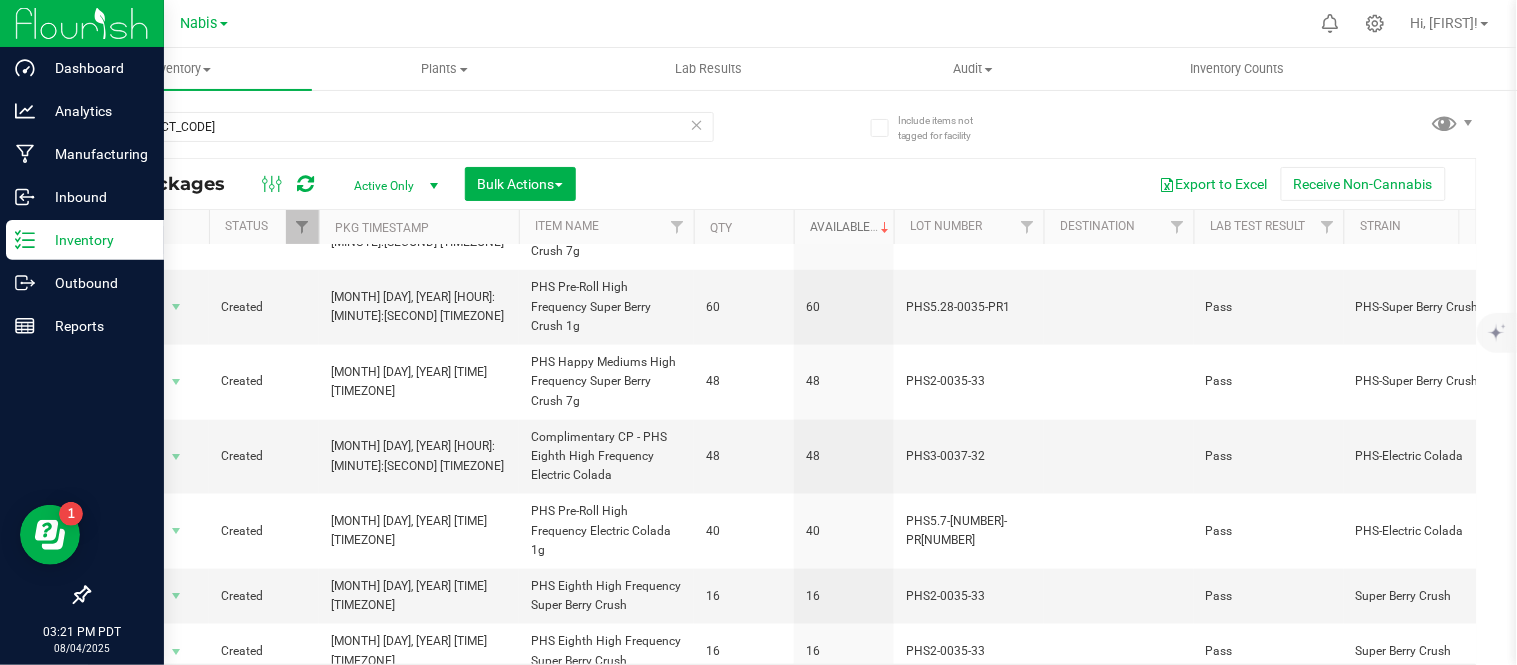 scroll, scrollTop: 955, scrollLeft: 0, axis: vertical 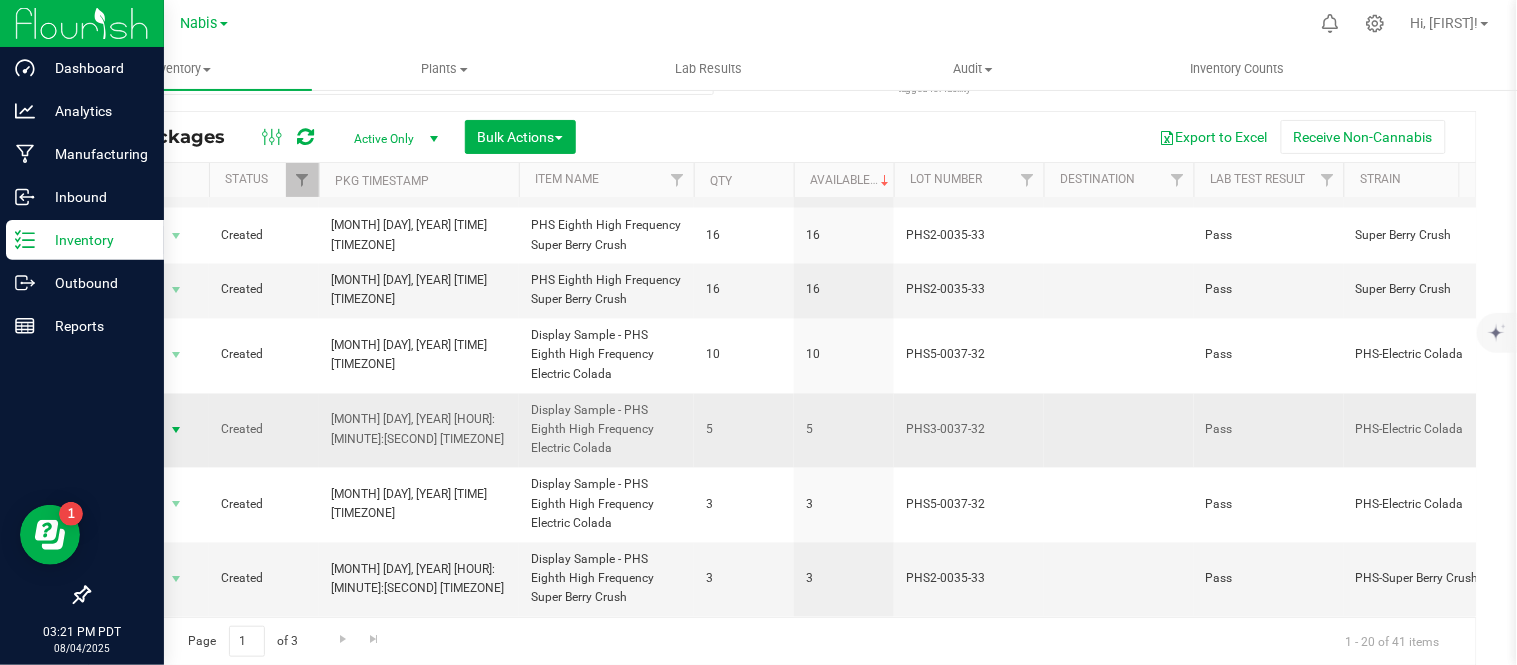 click on "Action" at bounding box center [136, 431] 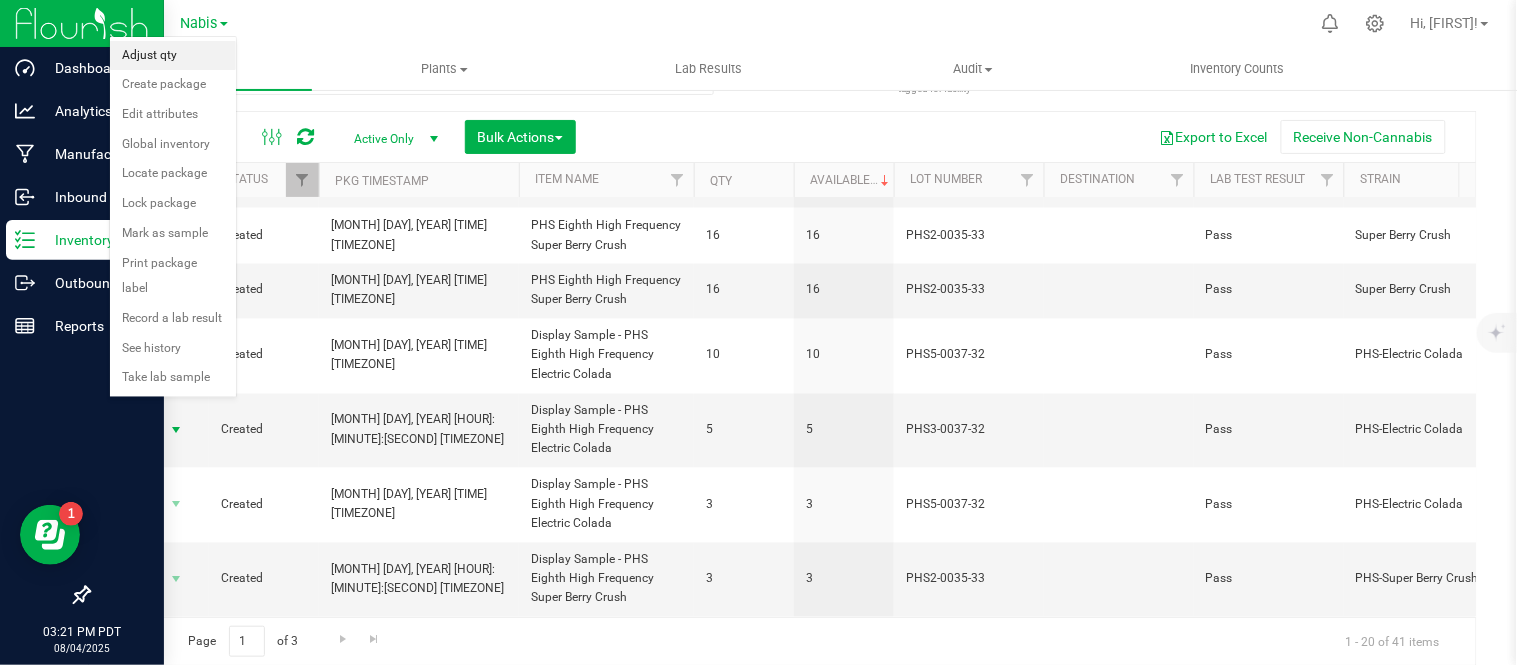 click on "Adjust qty" at bounding box center [173, 56] 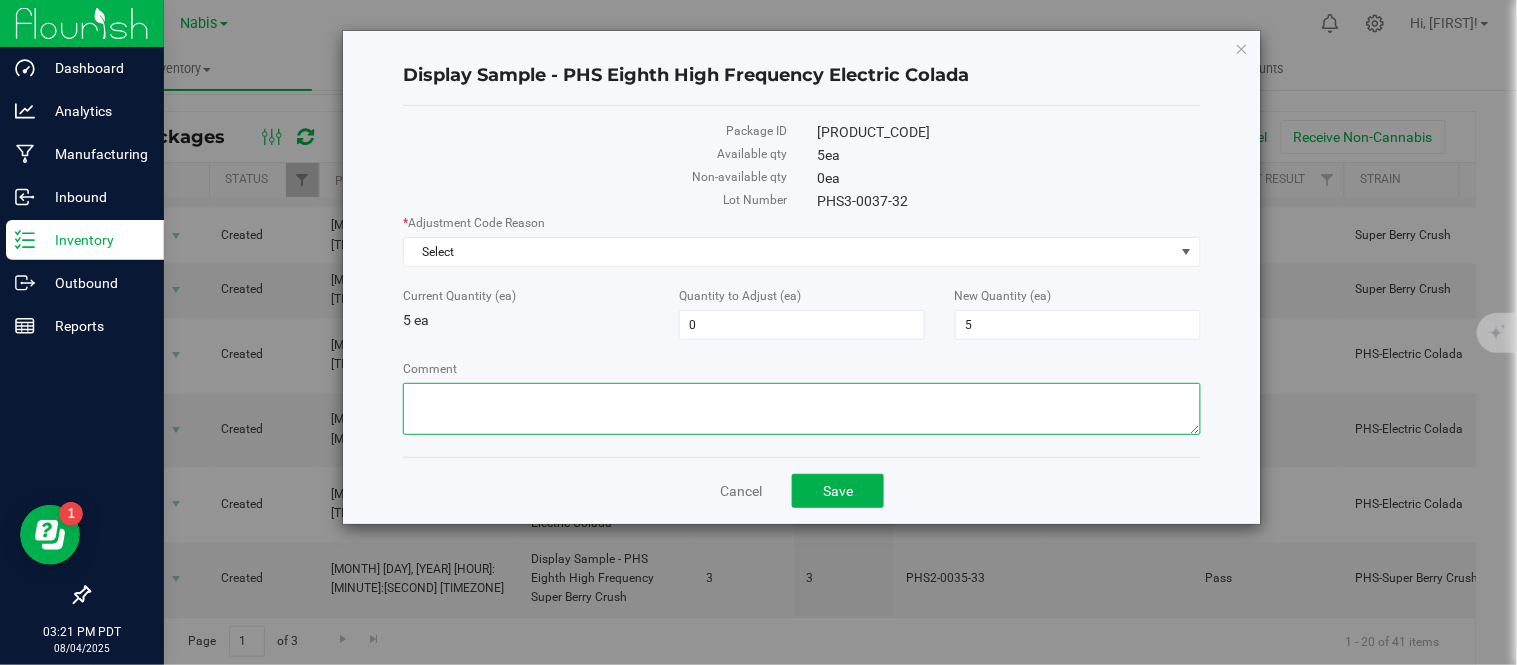 click on "Comment" at bounding box center (801, 409) 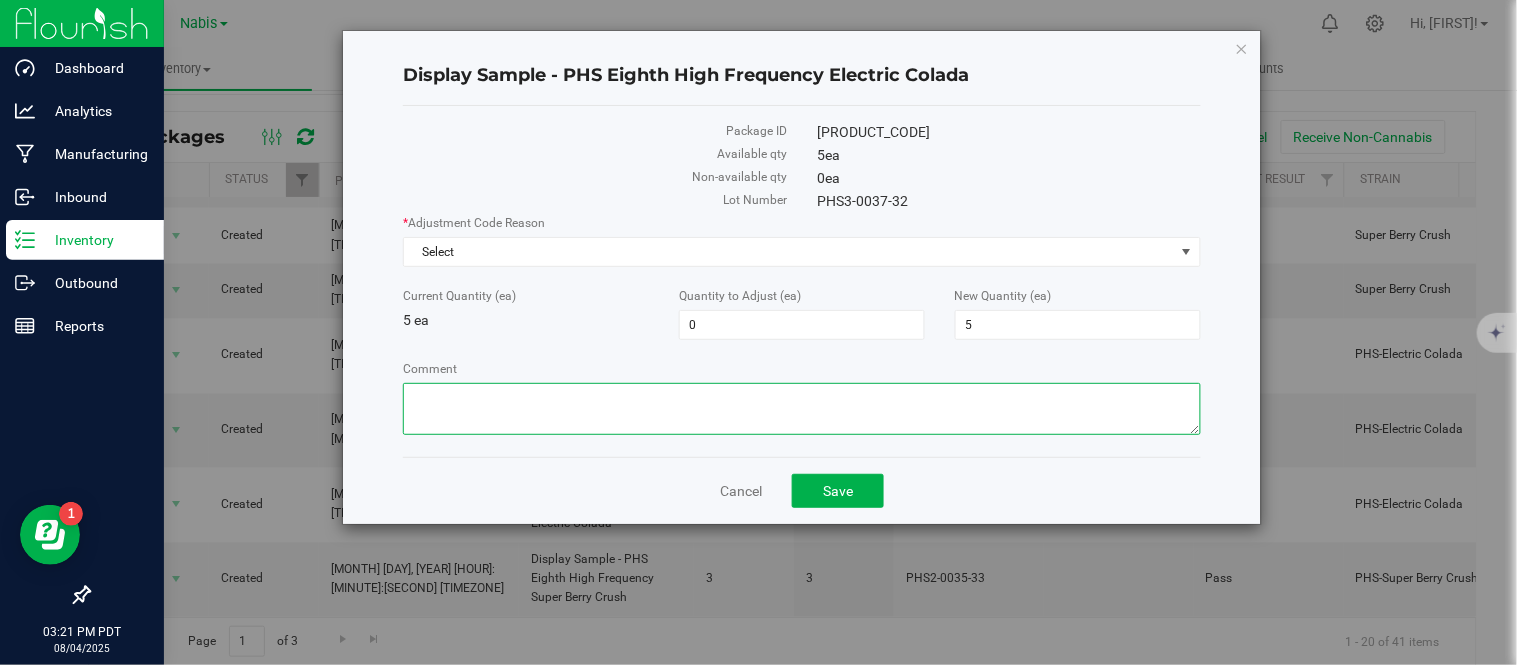 paste on "[PRODUCT_CODE]" 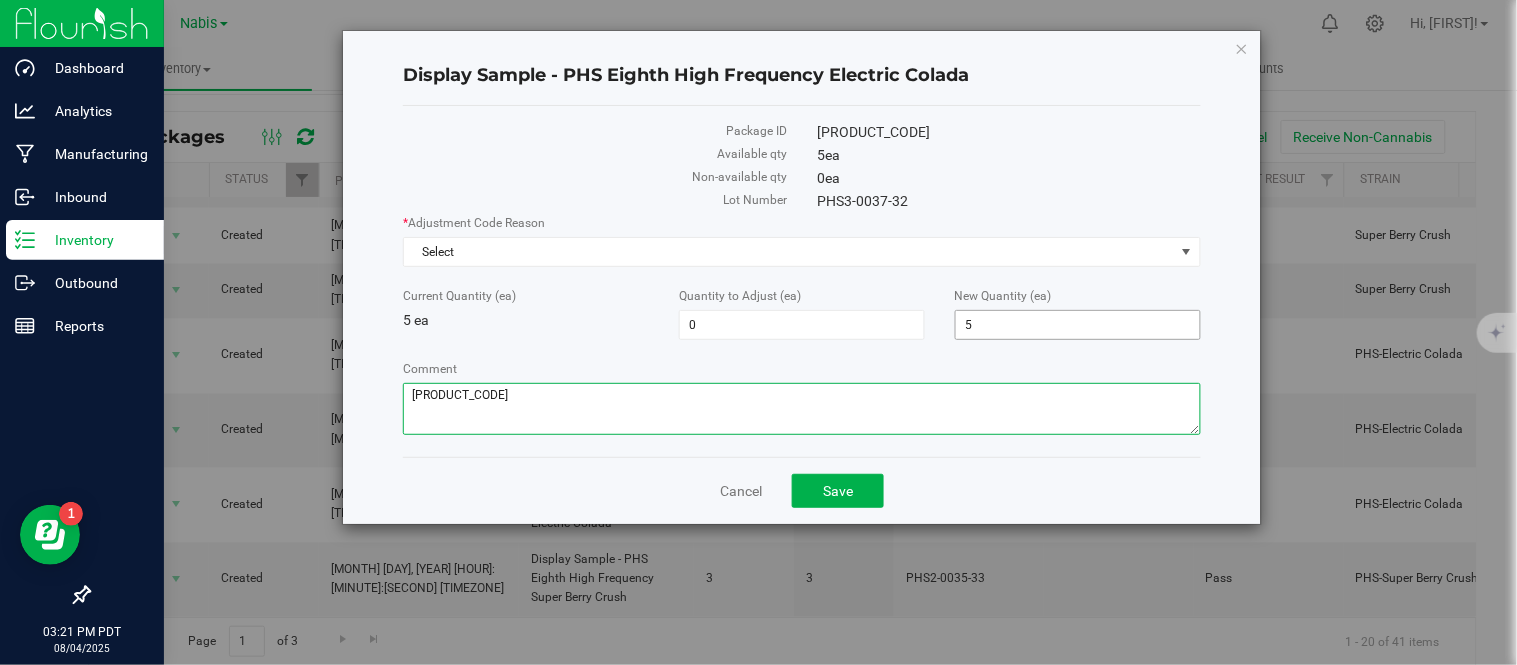 type on "[PRODUCT_CODE]" 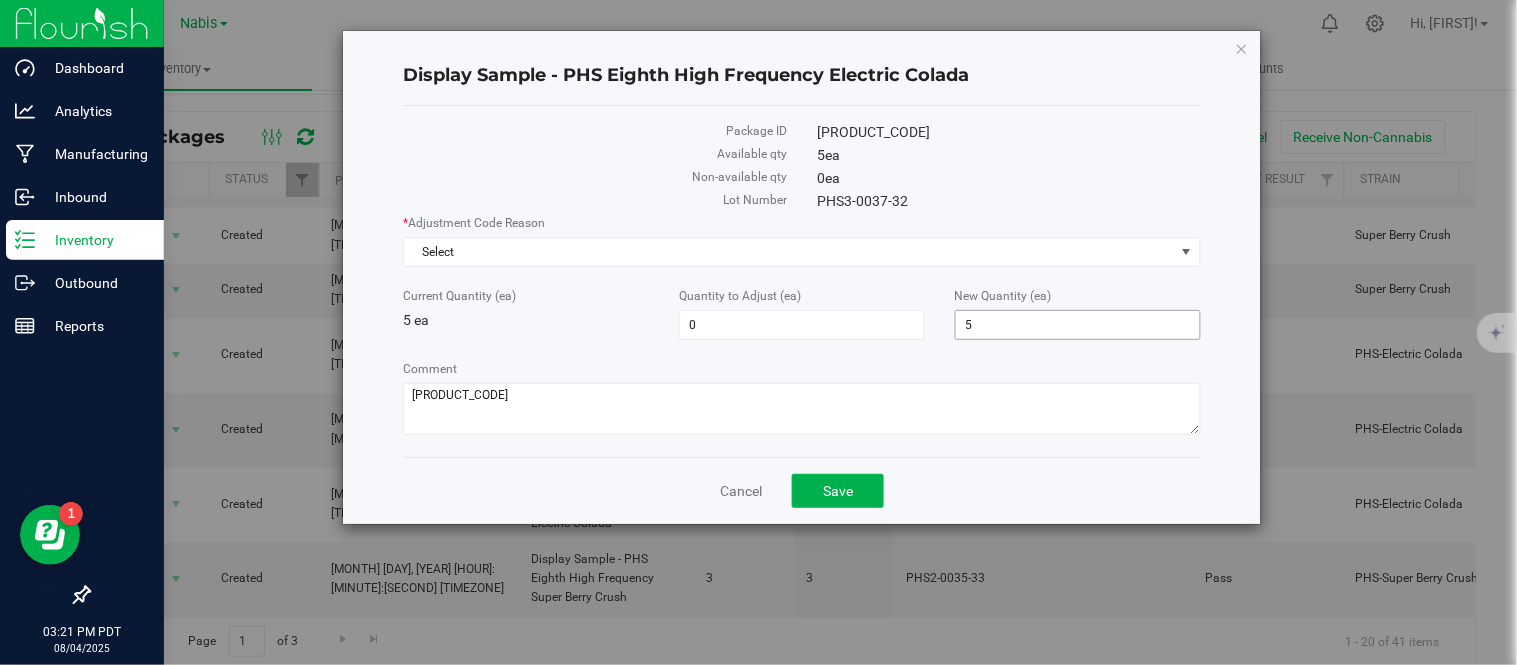 click on "5 5" at bounding box center (1078, 325) 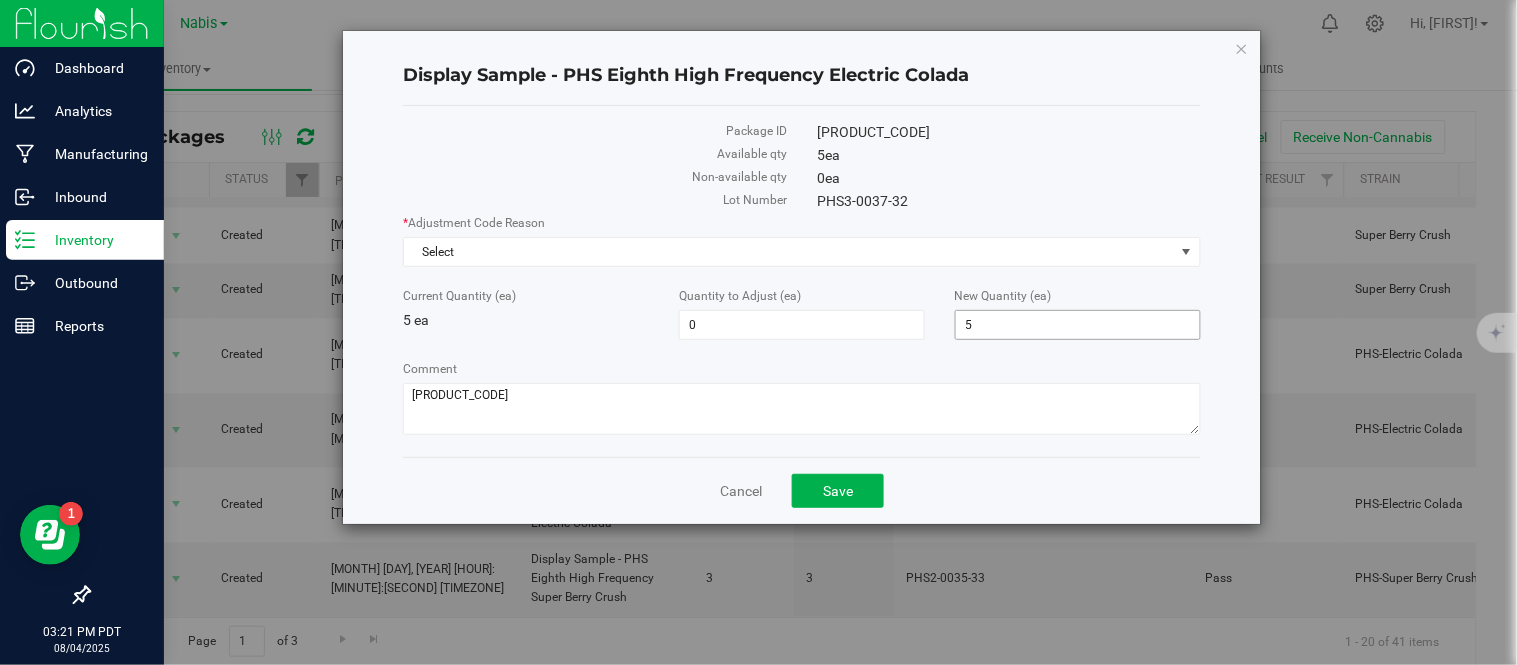 click on "5" at bounding box center (0, 0) 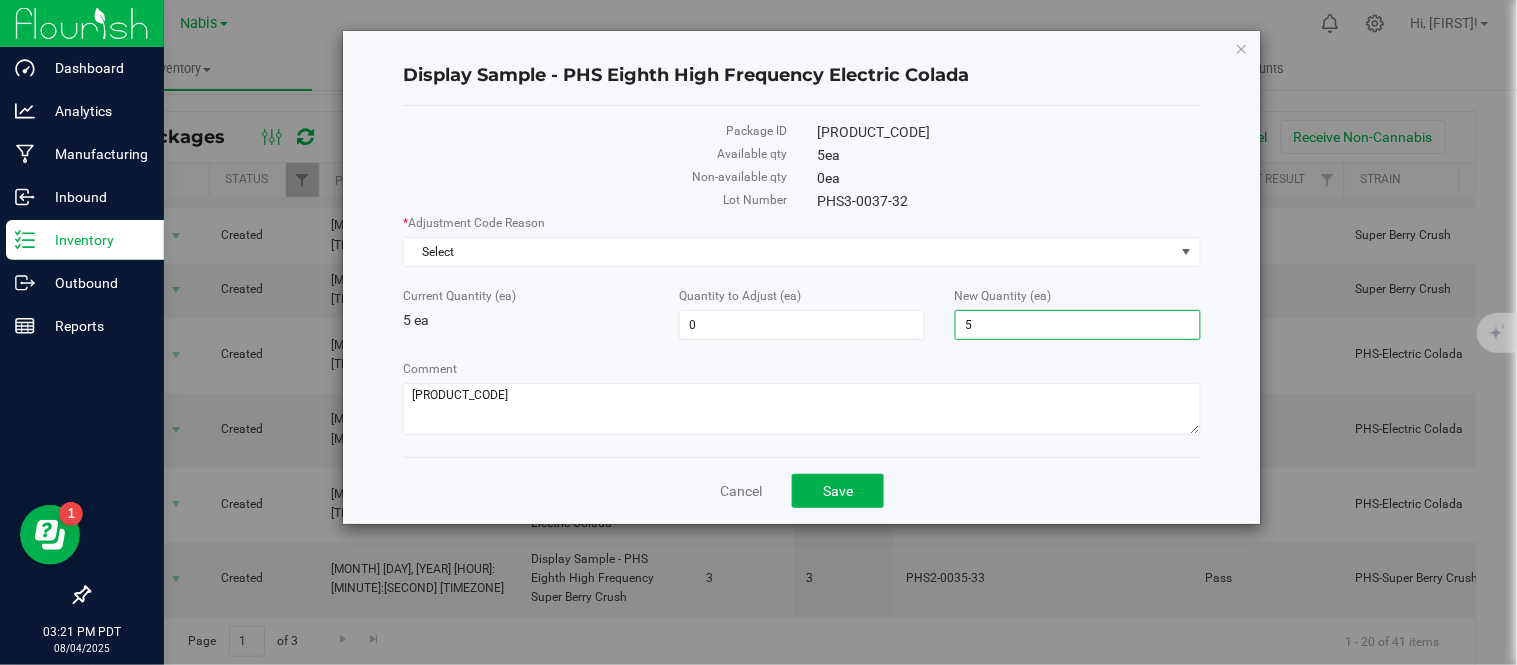 type on "0" 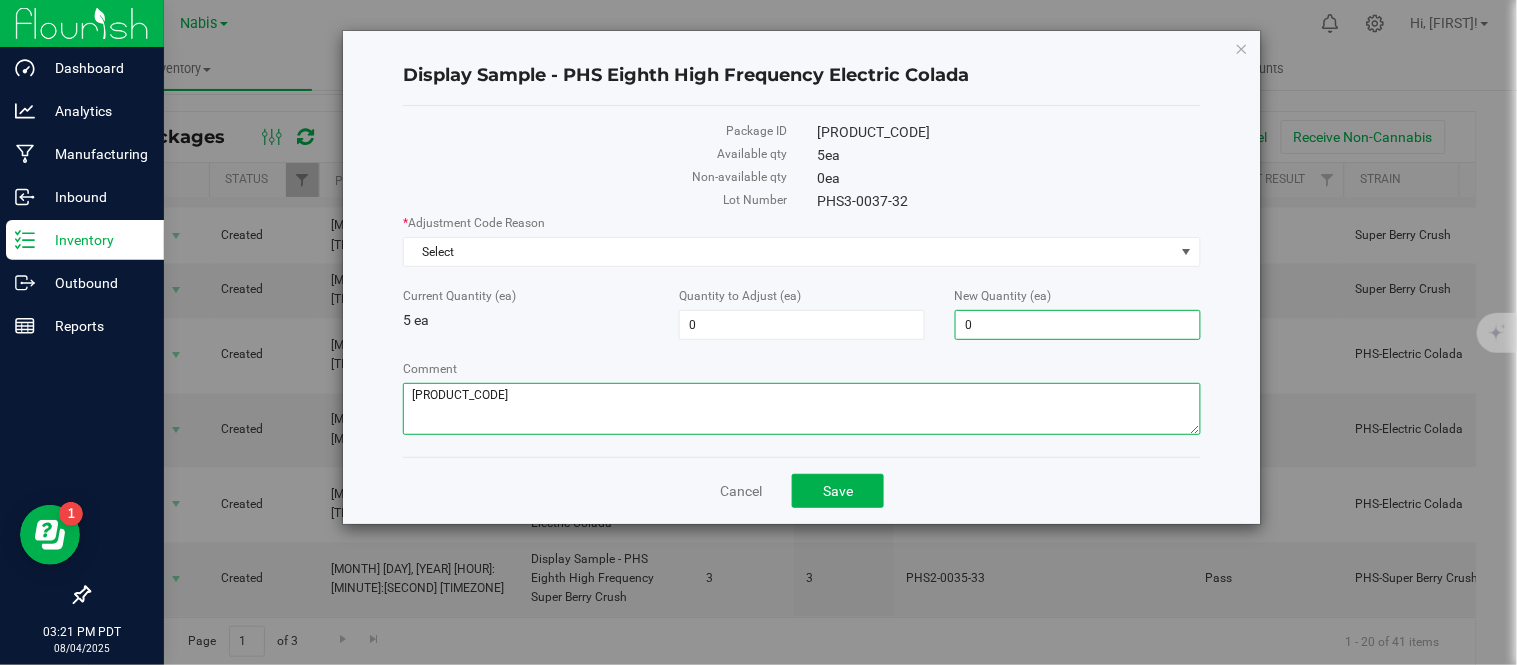 type on "-5" 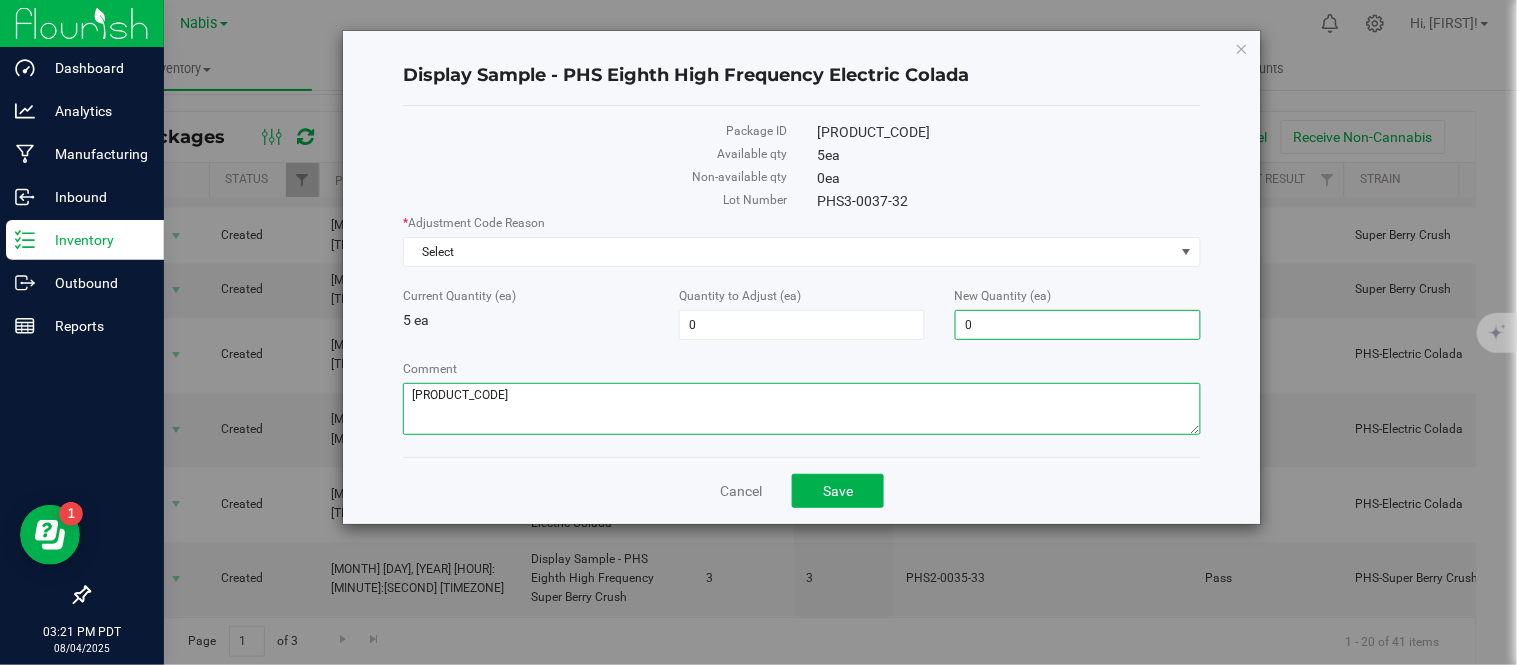 type on "0" 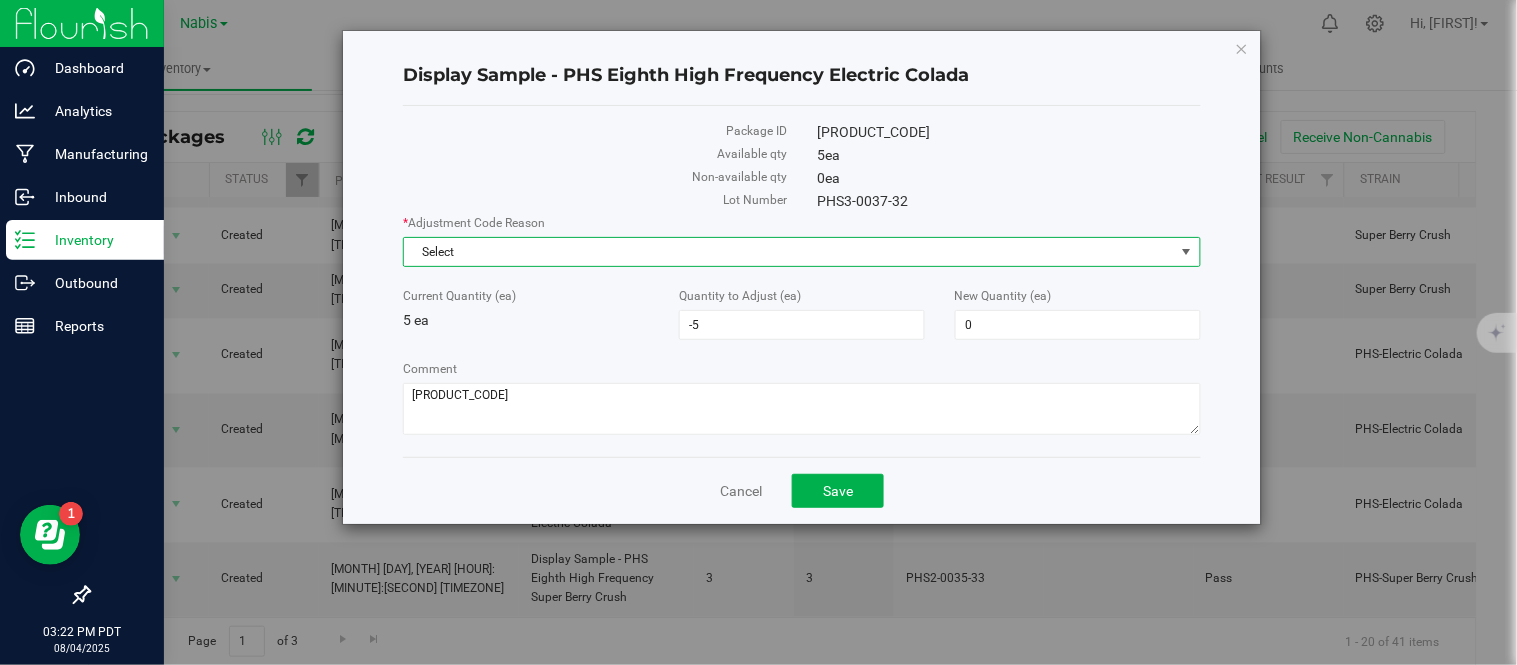 click on "Select" at bounding box center (789, 252) 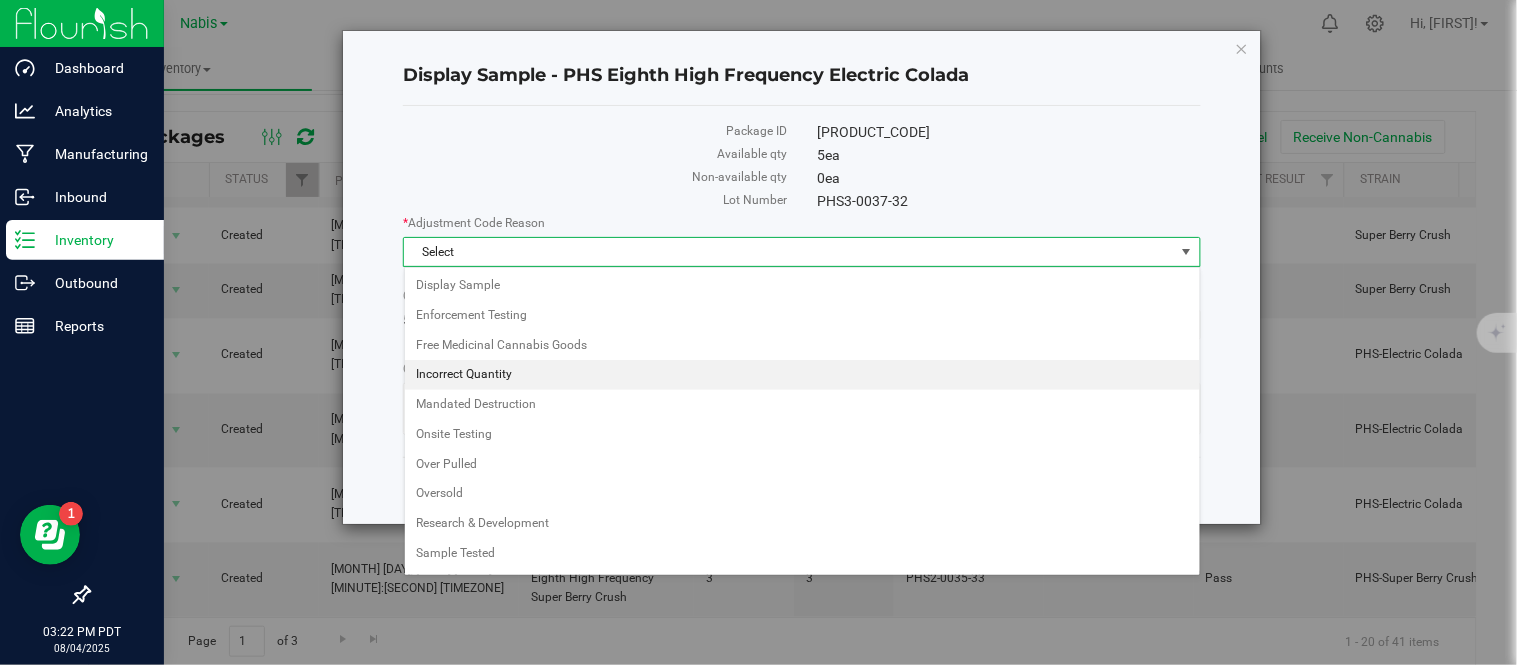 click on "Incorrect Quantity" at bounding box center (802, 375) 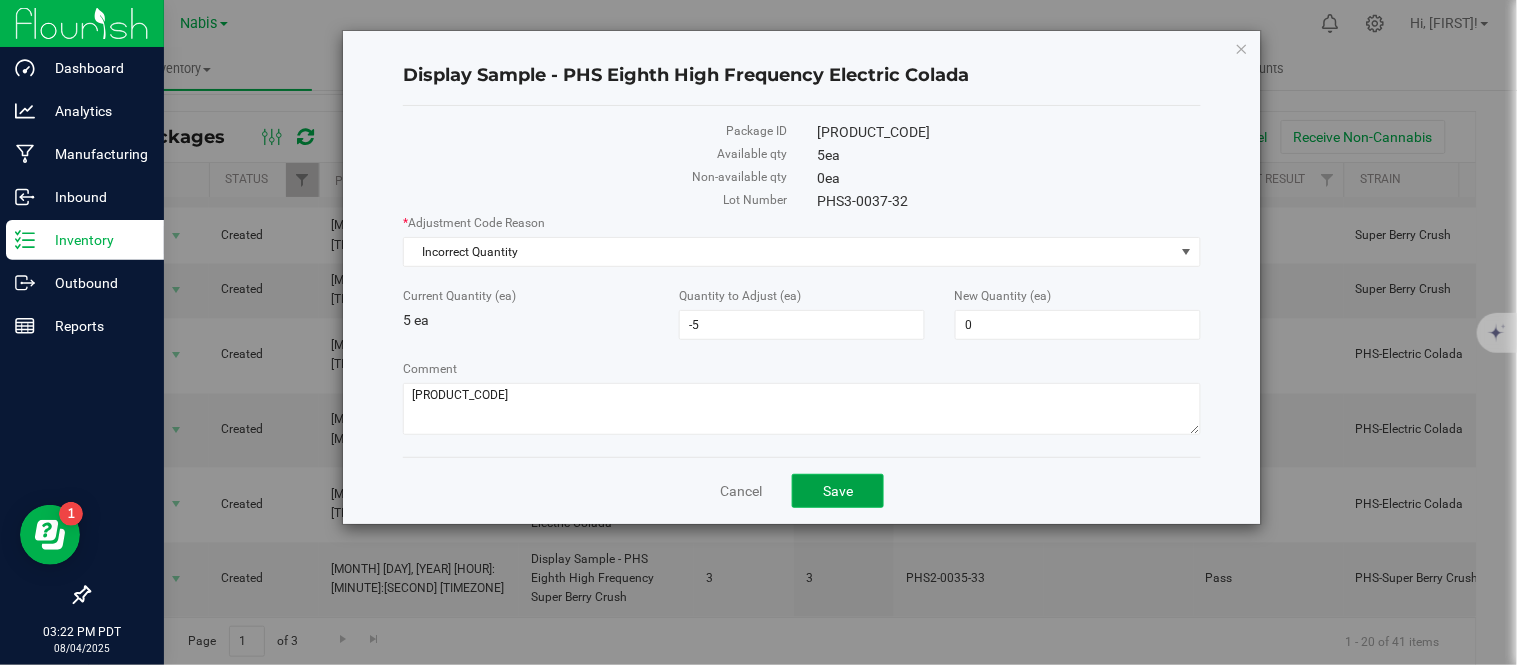 click on "Save" 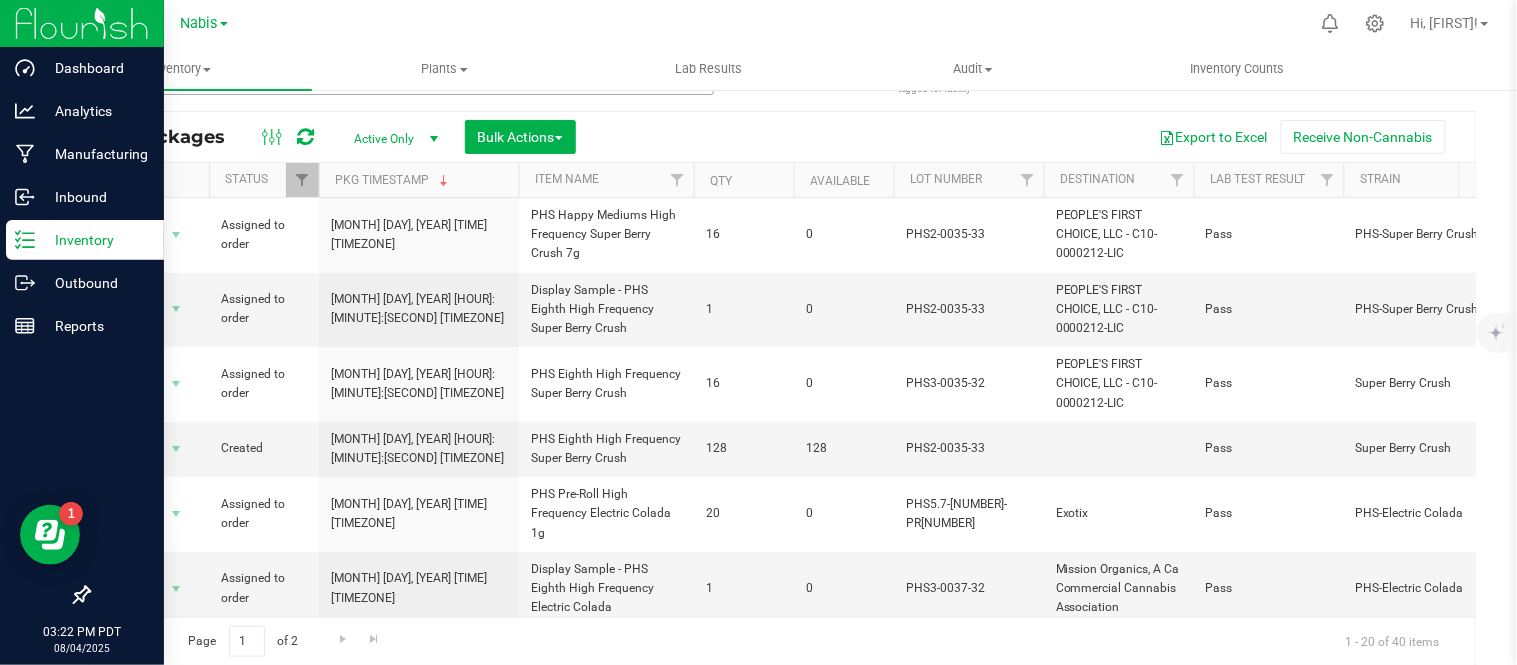 scroll, scrollTop: 0, scrollLeft: 0, axis: both 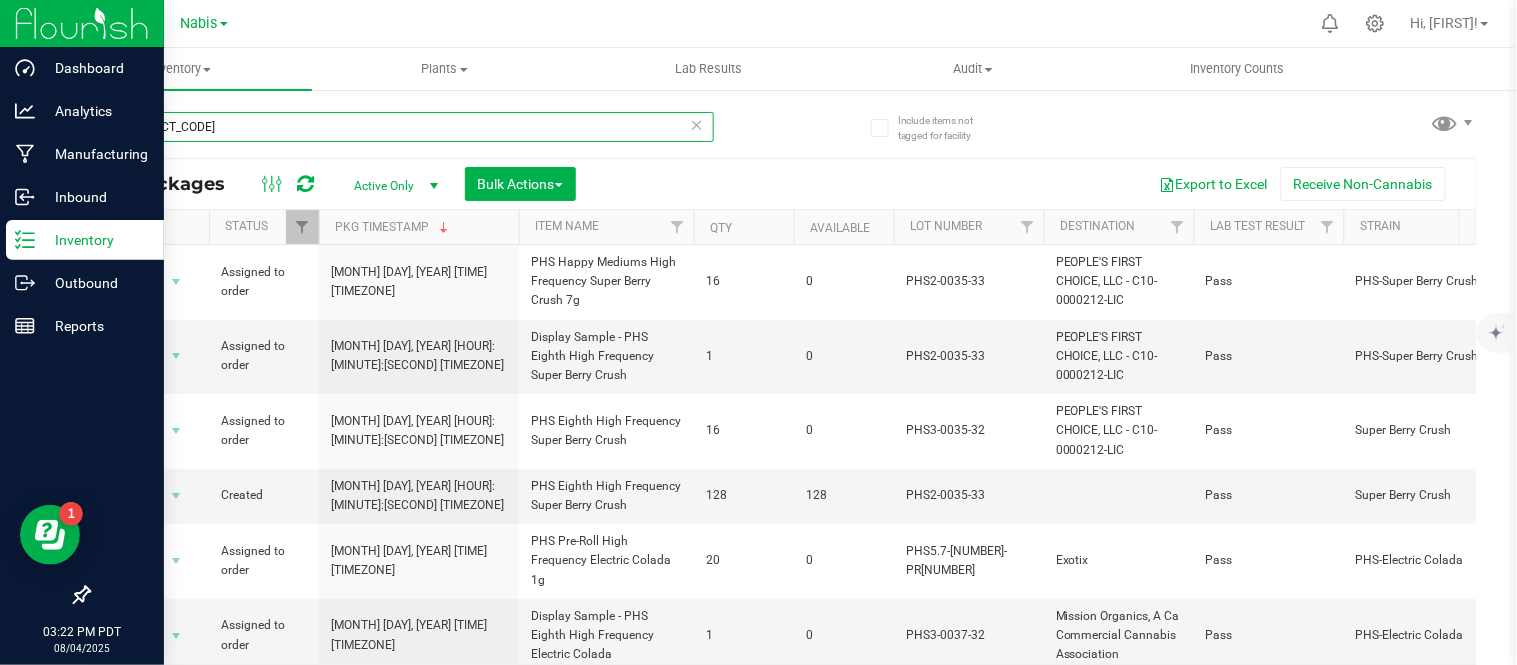 click on "[PRODUCT_CODE]" at bounding box center [401, 127] 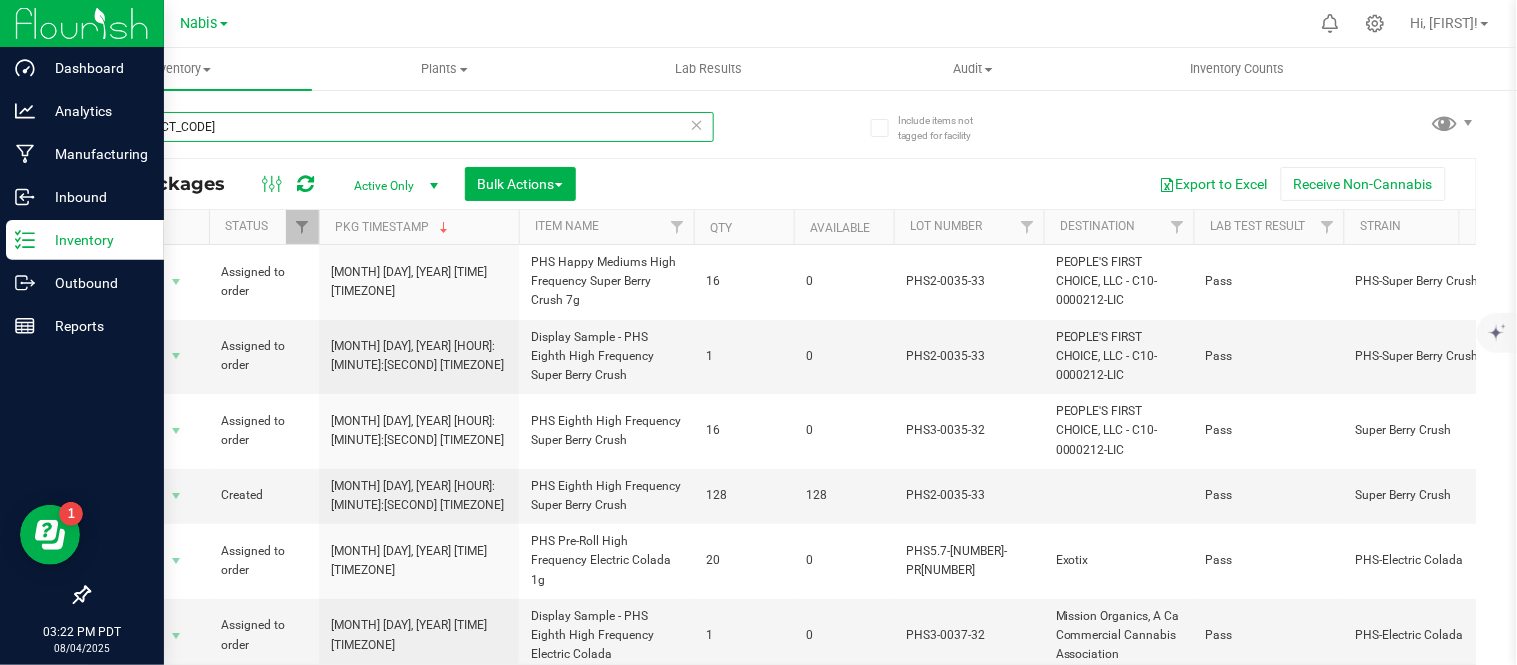 click on "[PRODUCT_CODE]" at bounding box center [401, 127] 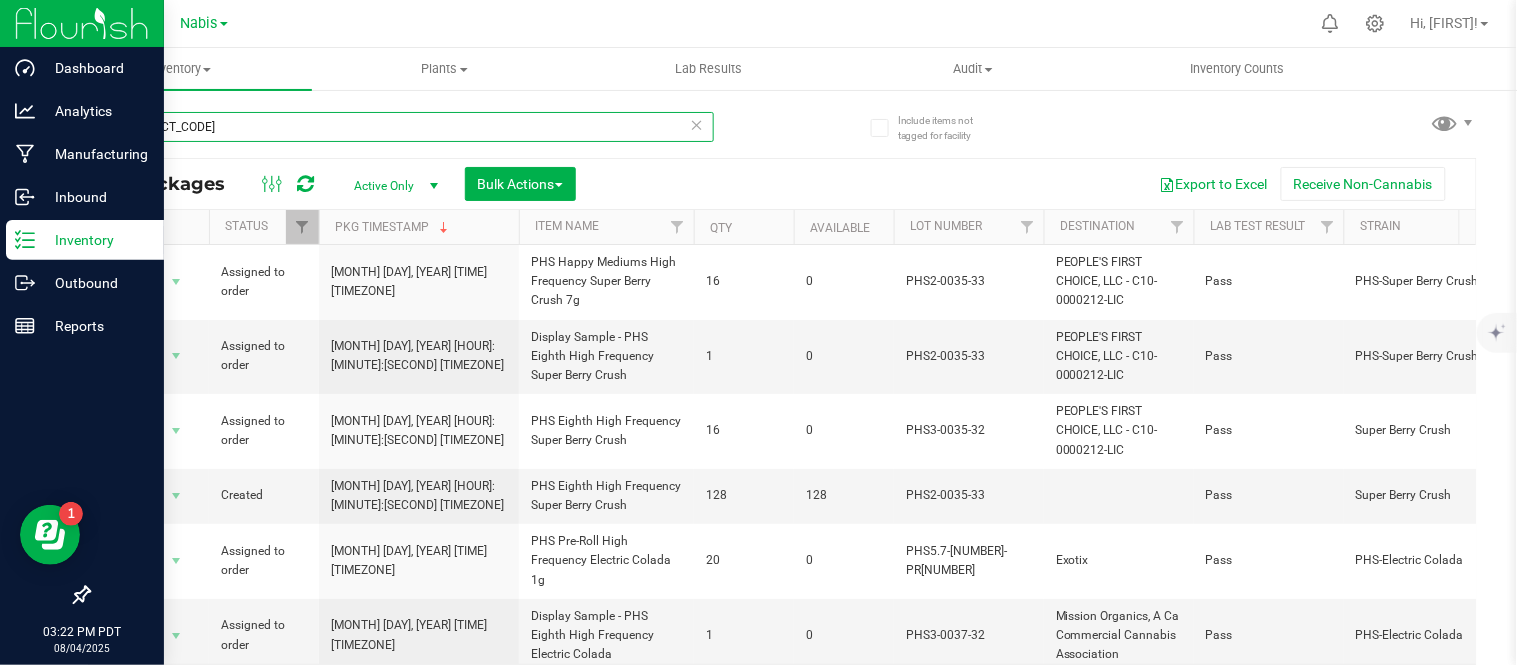 click on "[PRODUCT_CODE]" at bounding box center [401, 127] 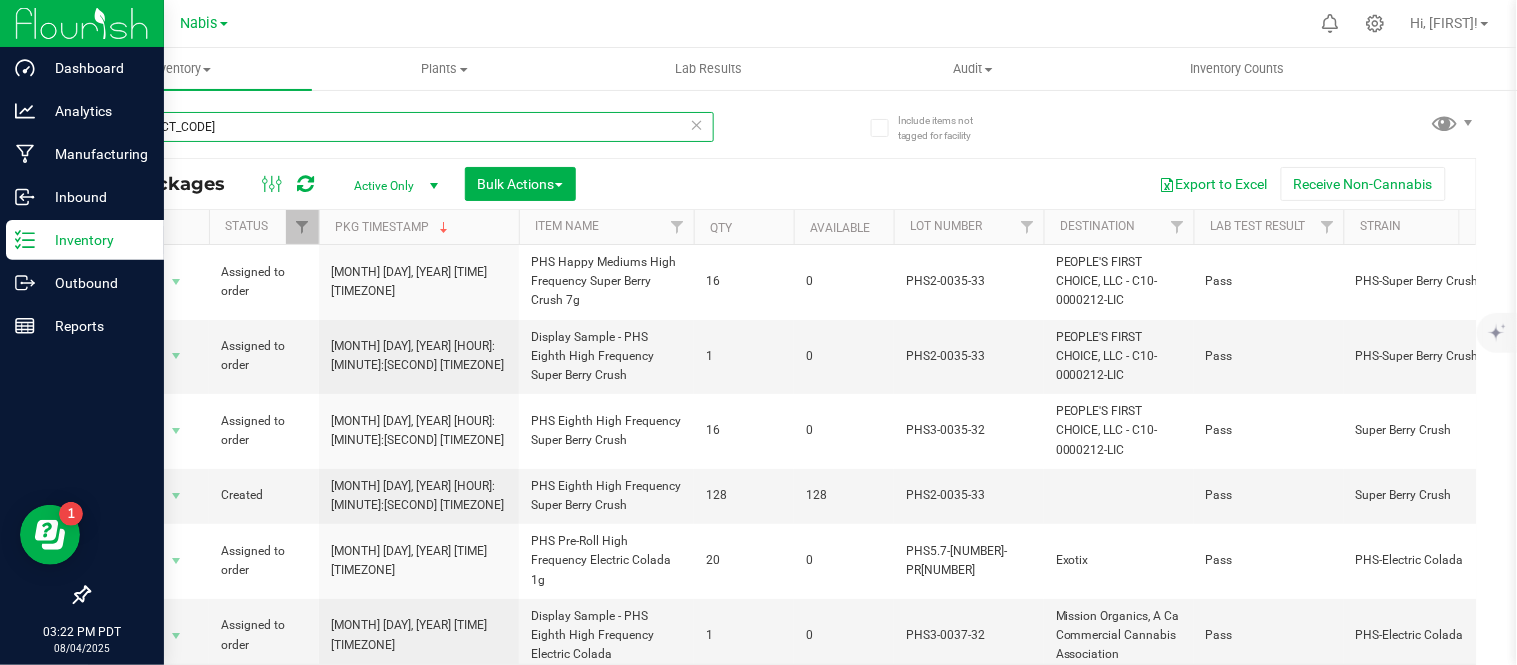 click on "[PRODUCT_CODE]" at bounding box center (401, 127) 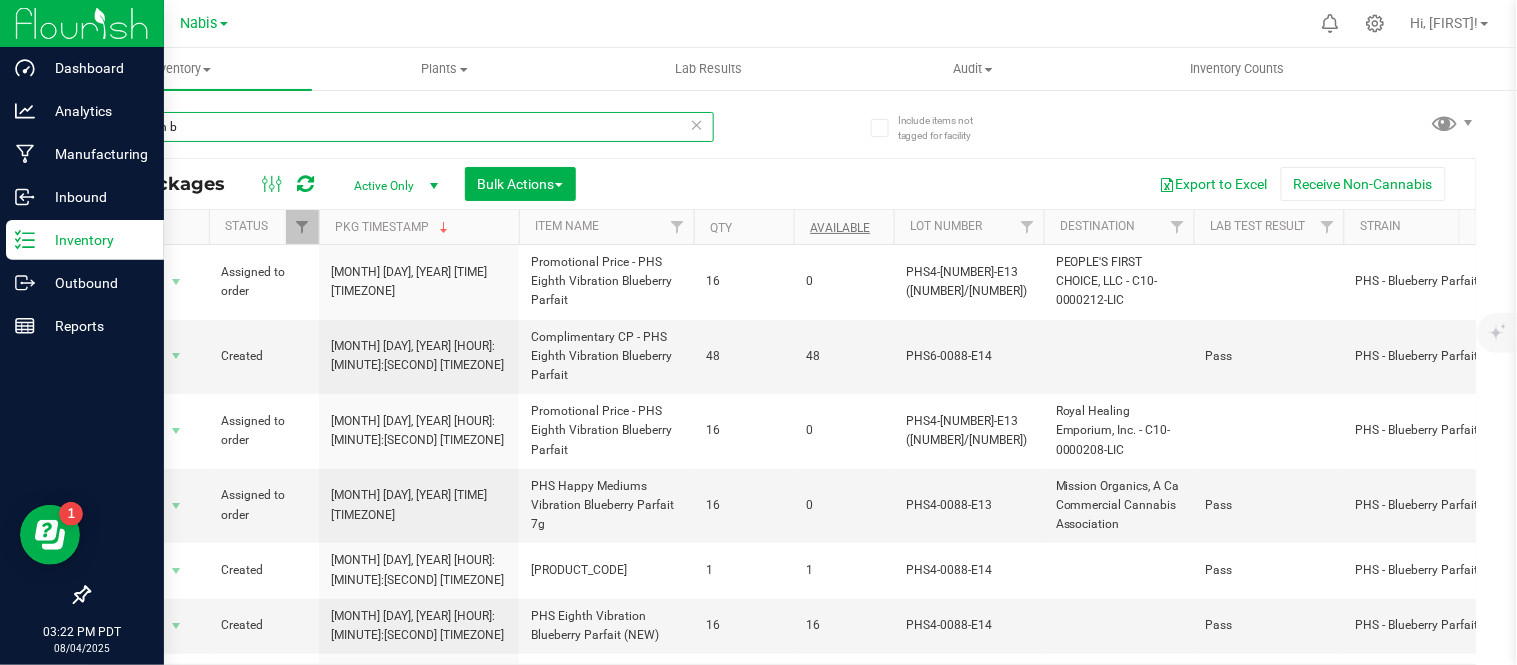 type on "vibration b" 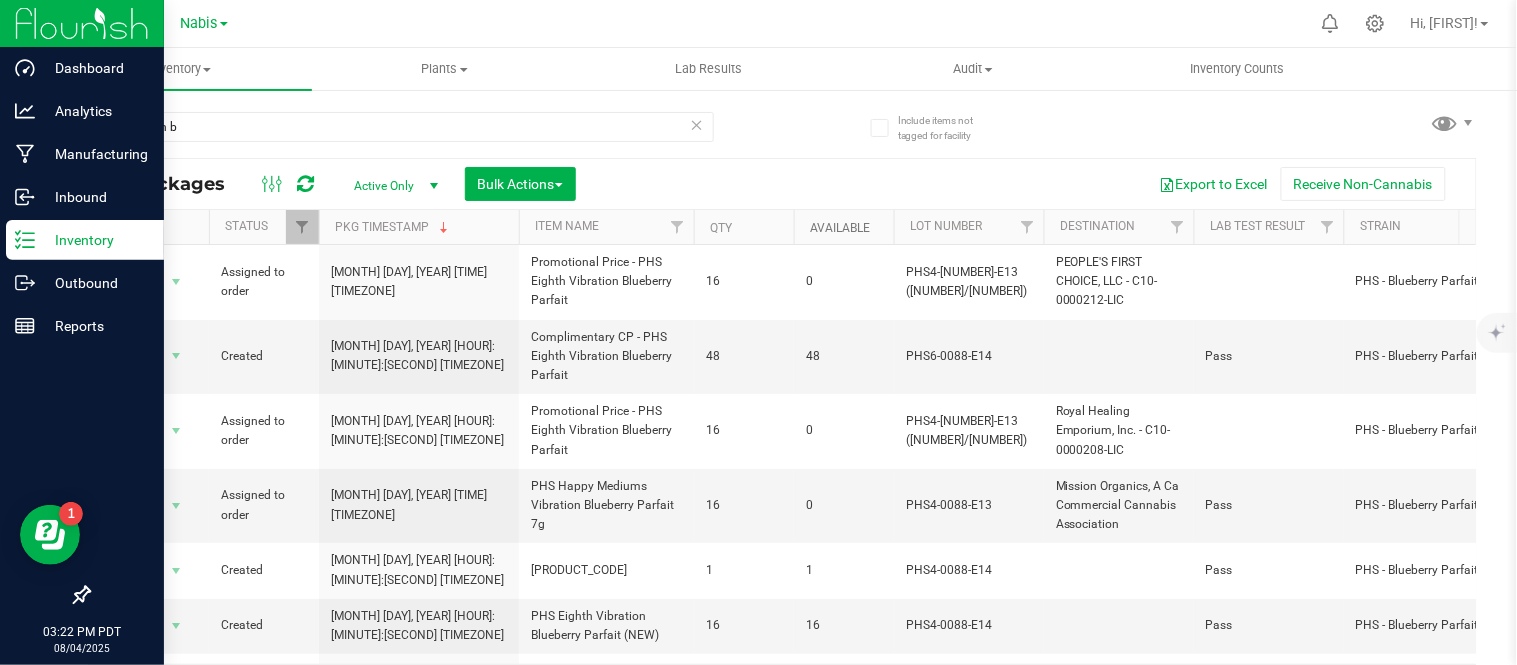 click on "Available" at bounding box center [840, 228] 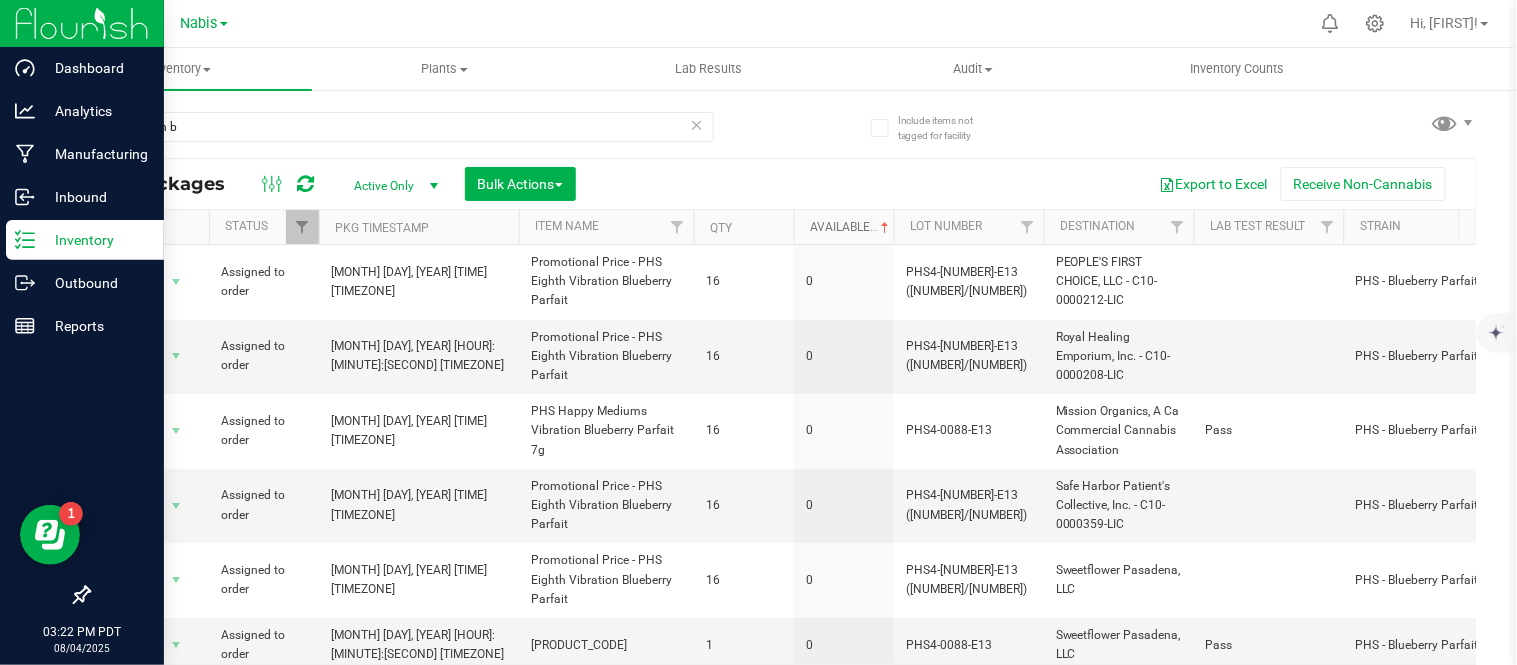 click on "Available" at bounding box center [851, 227] 